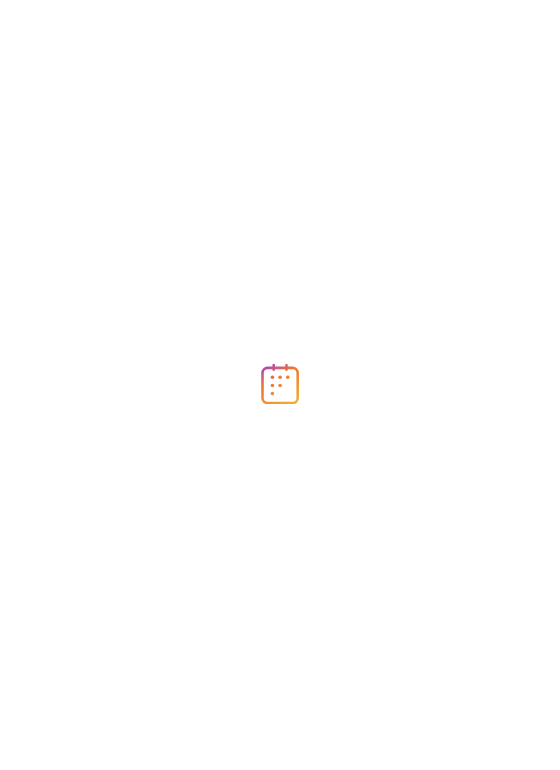 scroll, scrollTop: 0, scrollLeft: 0, axis: both 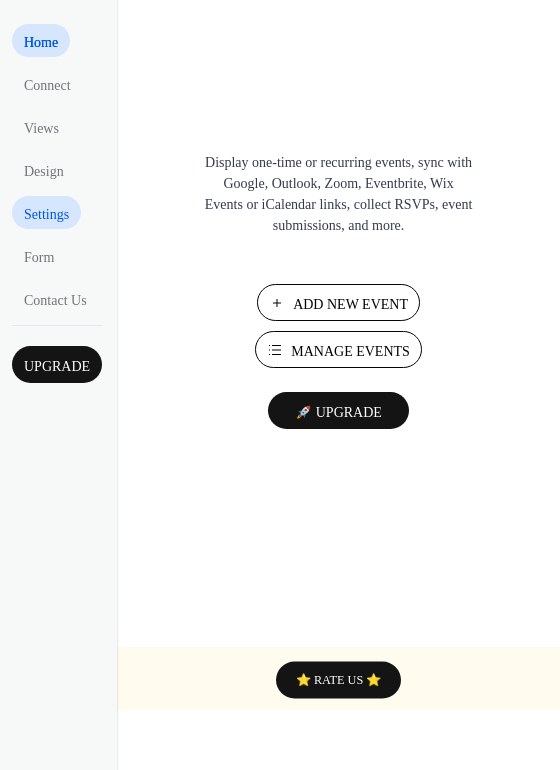 click on "Settings" at bounding box center [46, 214] 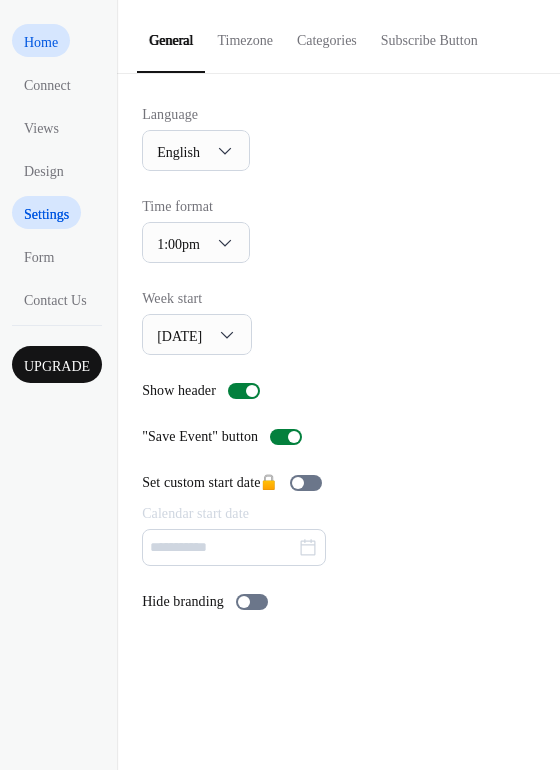 click on "Home" at bounding box center [41, 42] 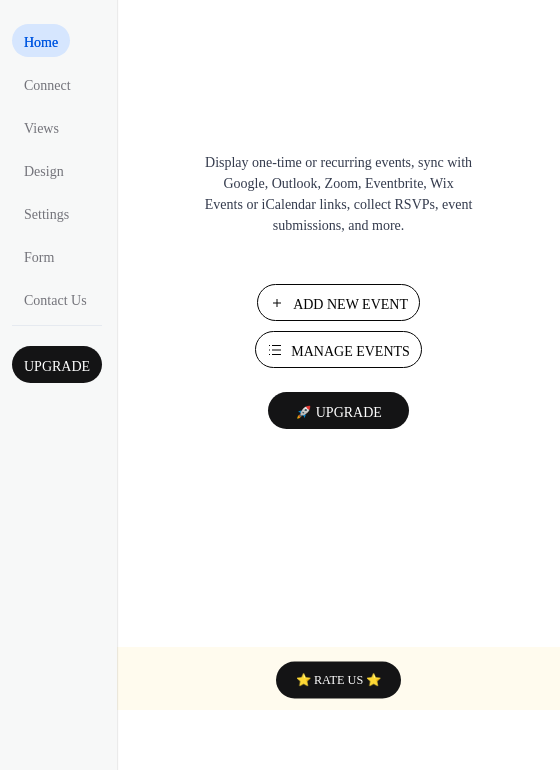 click on "Add New Event" at bounding box center (350, 304) 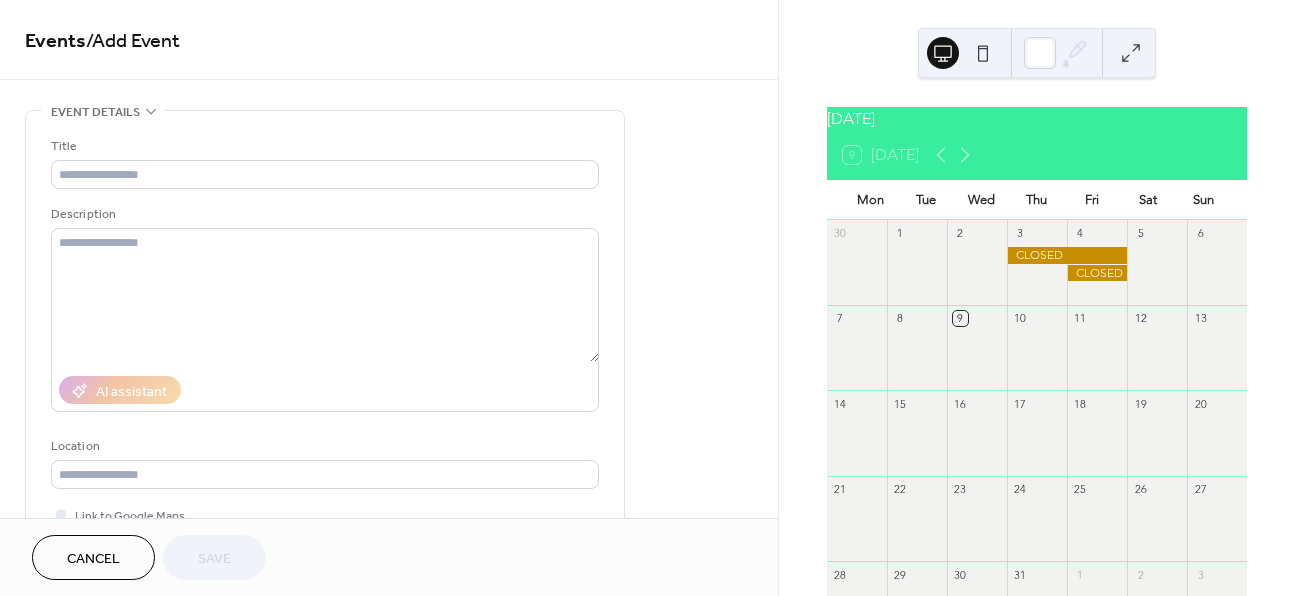scroll, scrollTop: 0, scrollLeft: 0, axis: both 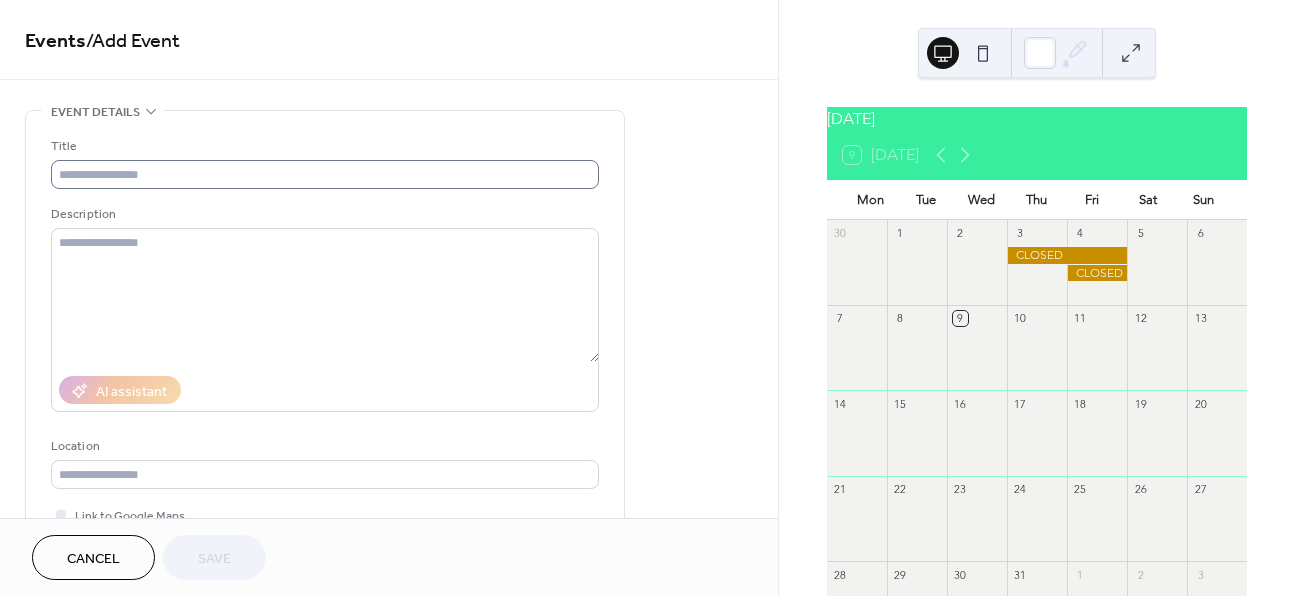 drag, startPoint x: 115, startPoint y: 191, endPoint x: 124, endPoint y: 173, distance: 20.12461 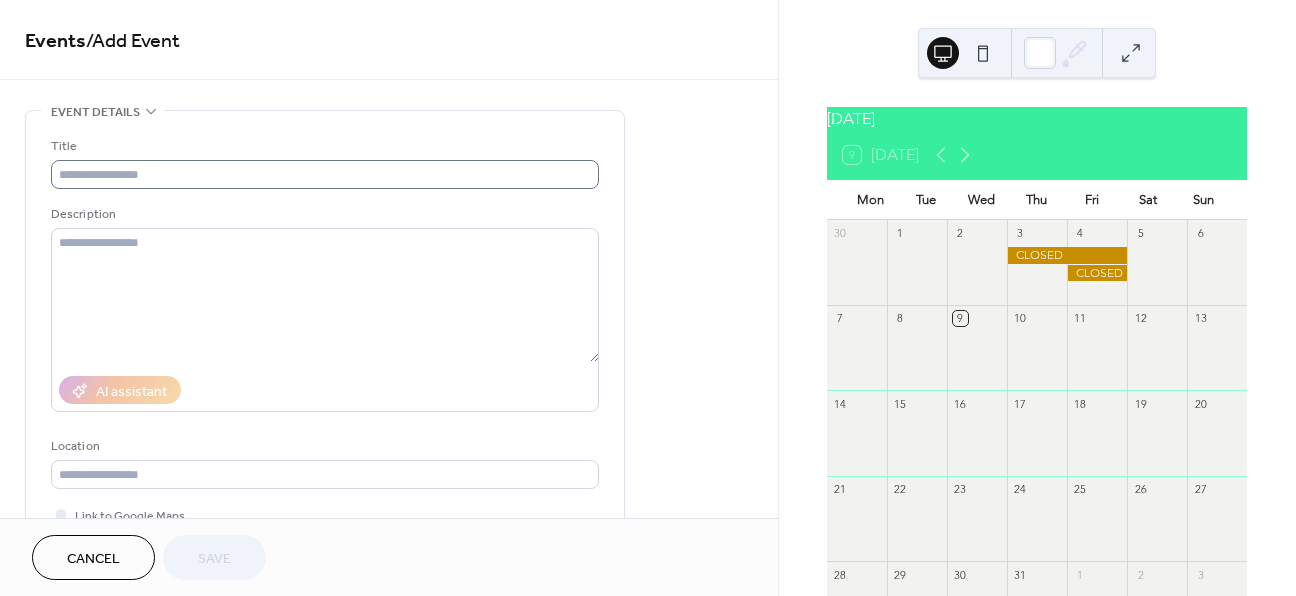 click on "Title Description AI assistant Location Link to Google Maps Event Color" at bounding box center (325, 369) 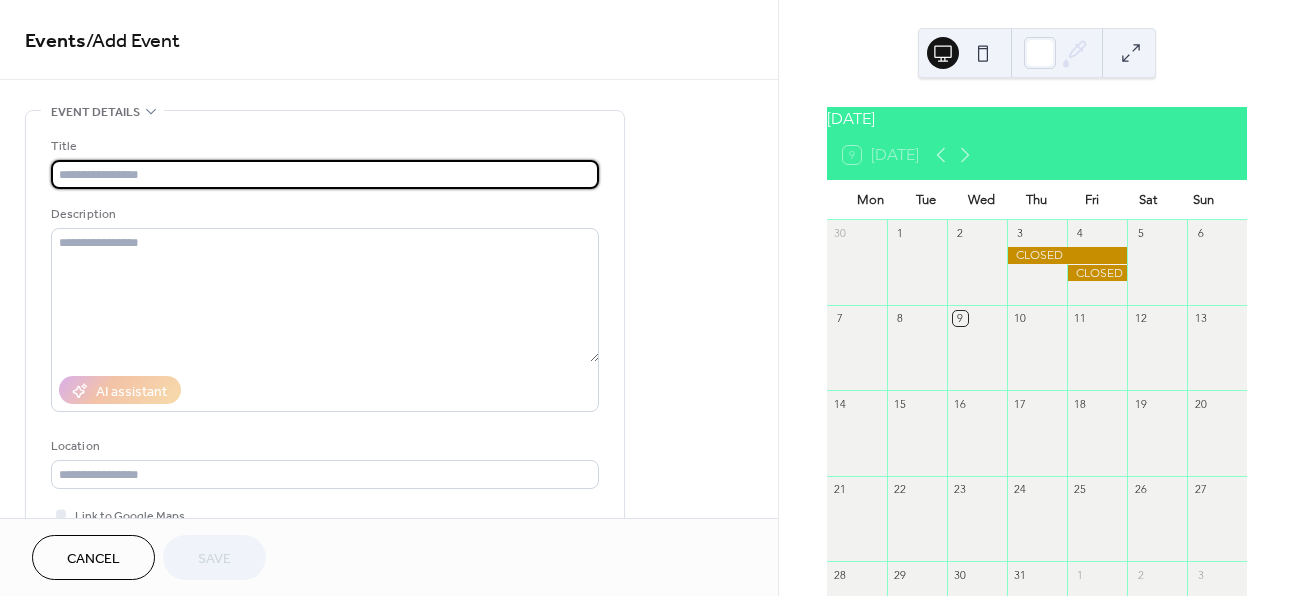click at bounding box center (325, 174) 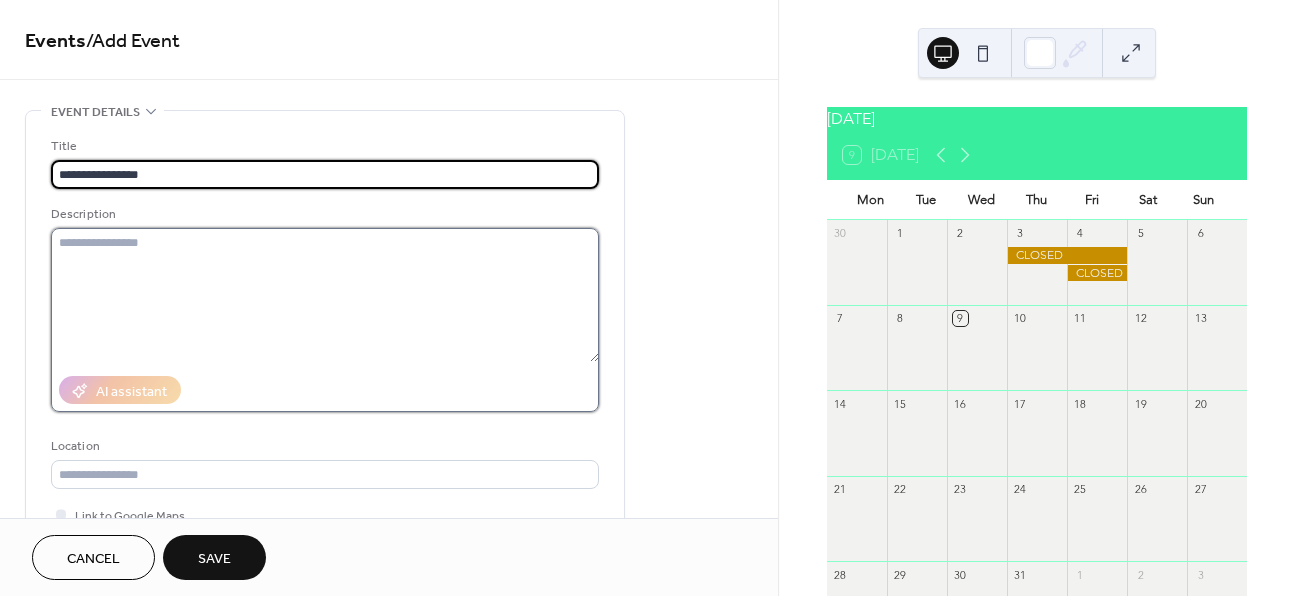 click at bounding box center (325, 295) 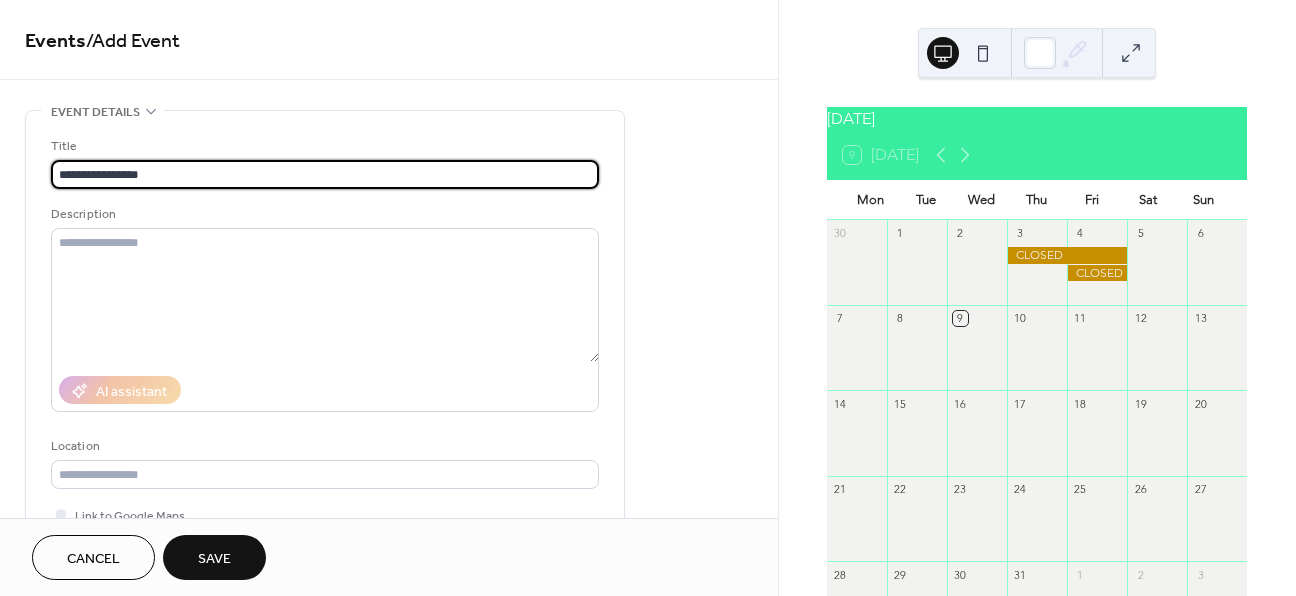 drag, startPoint x: 158, startPoint y: 175, endPoint x: -45, endPoint y: 153, distance: 204.18864 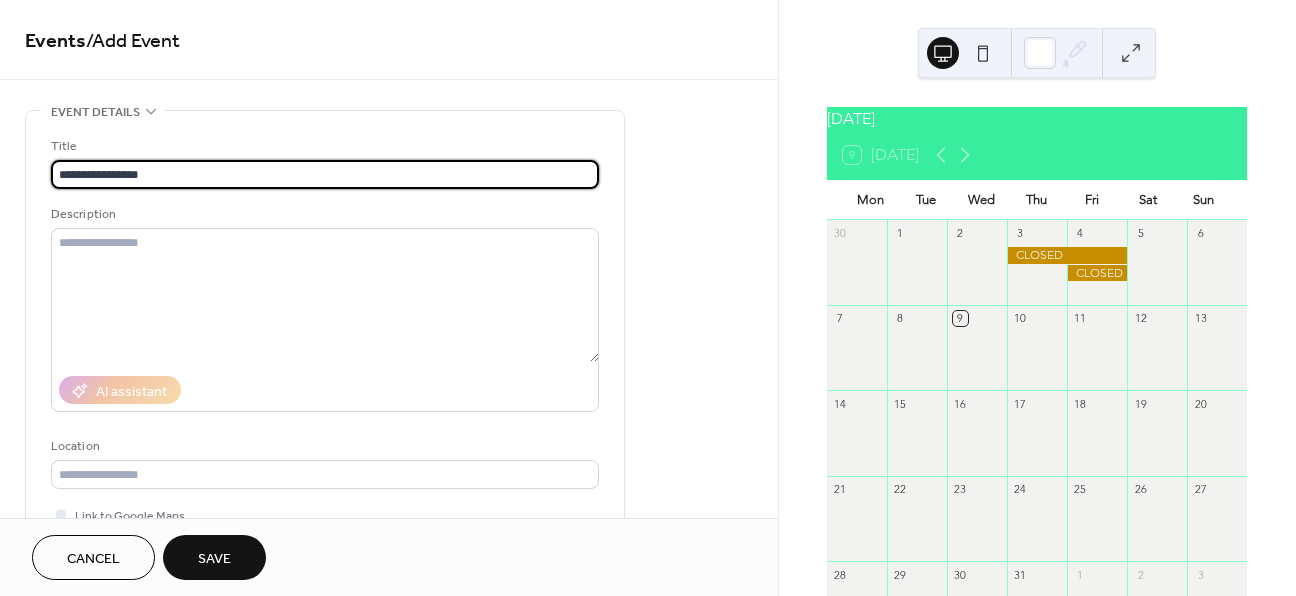 click on "**********" at bounding box center [648, 298] 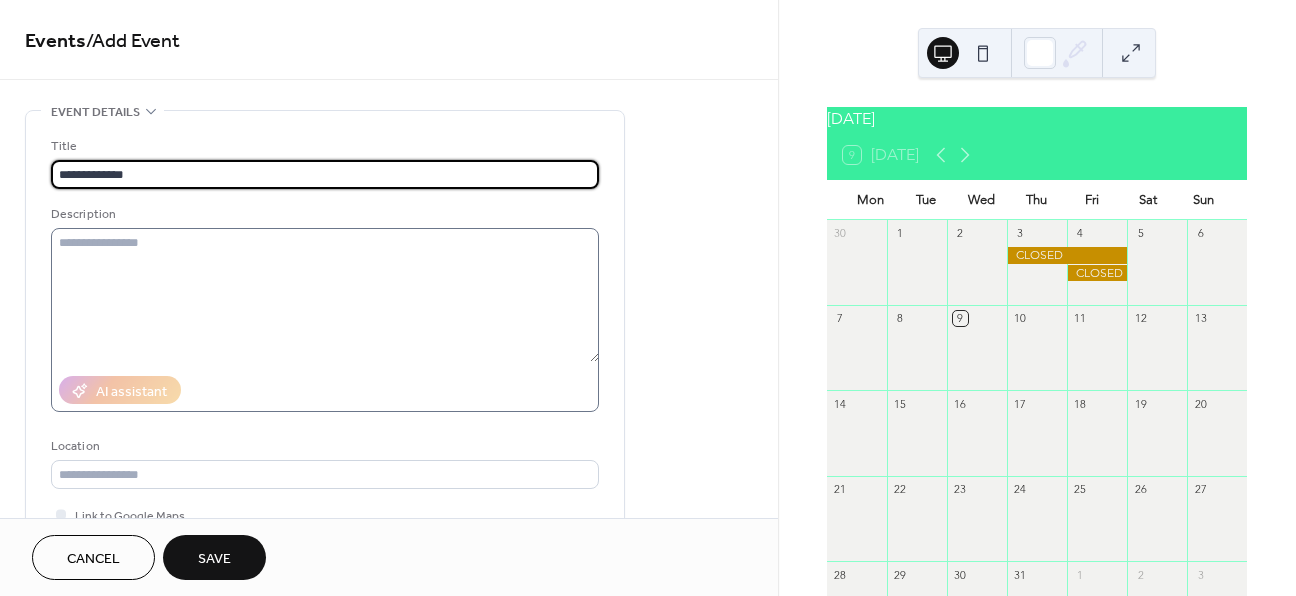 type on "**********" 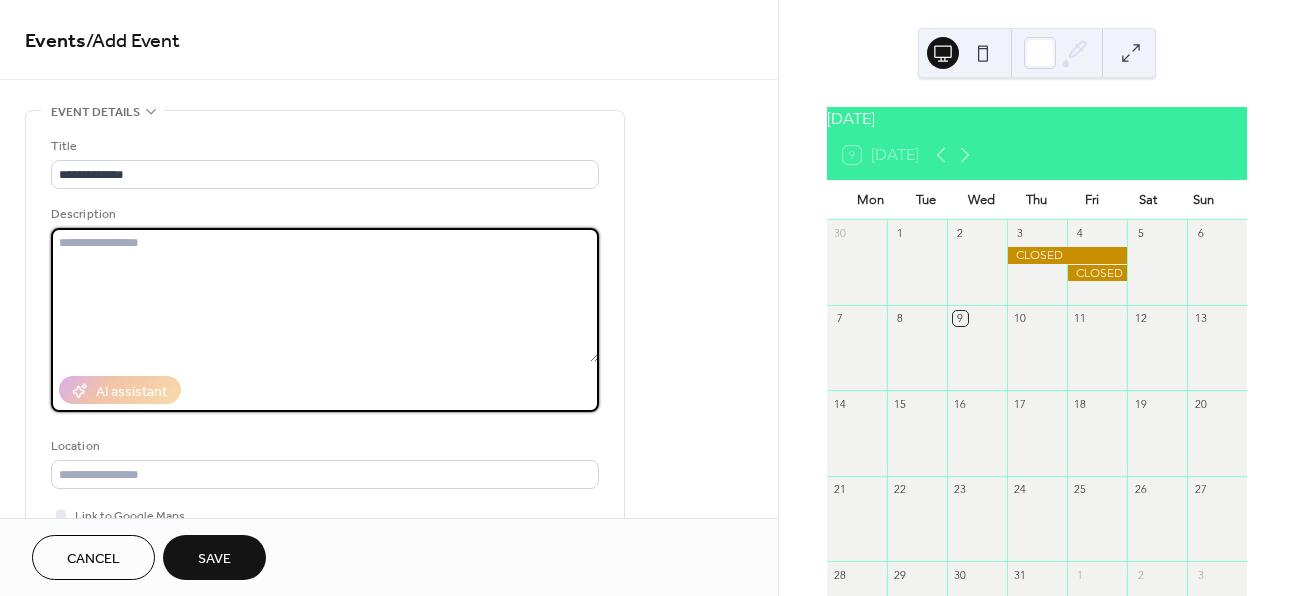 click at bounding box center (325, 295) 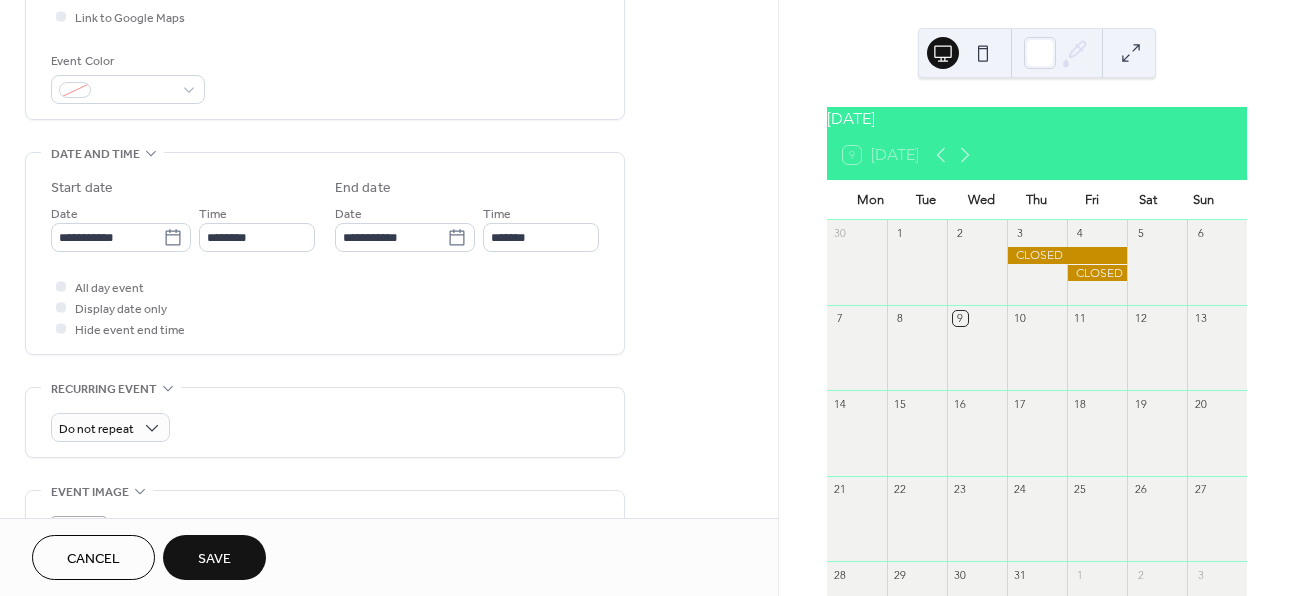 scroll, scrollTop: 531, scrollLeft: 0, axis: vertical 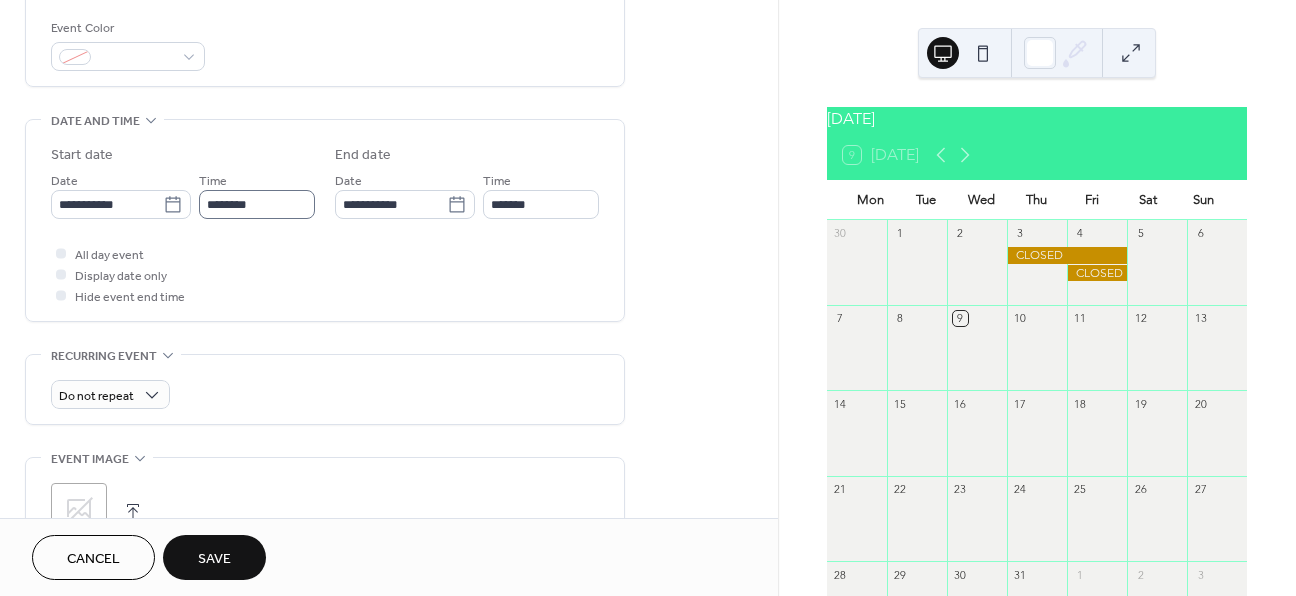 type on "**********" 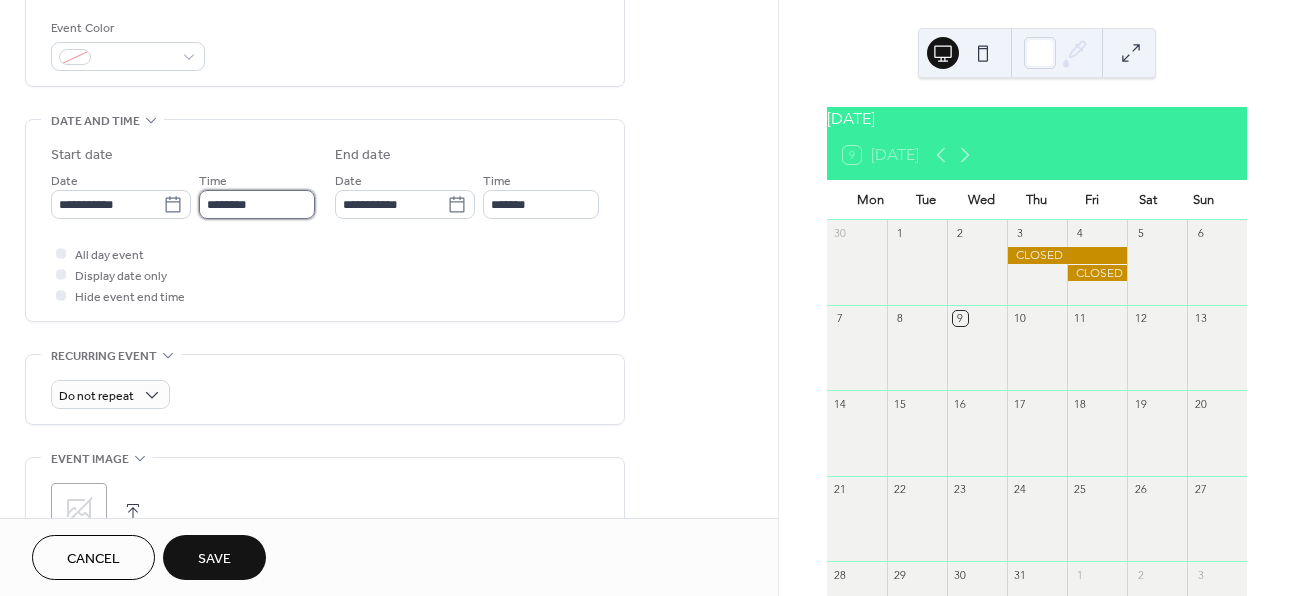 click on "********" at bounding box center [257, 204] 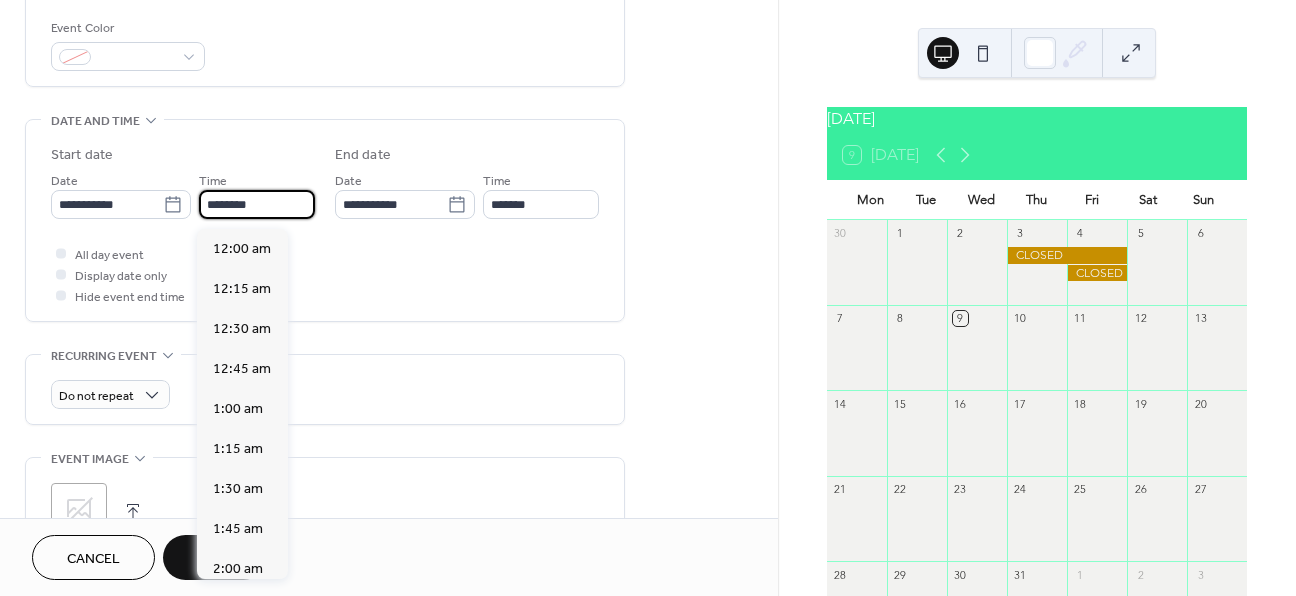 scroll, scrollTop: 1920, scrollLeft: 0, axis: vertical 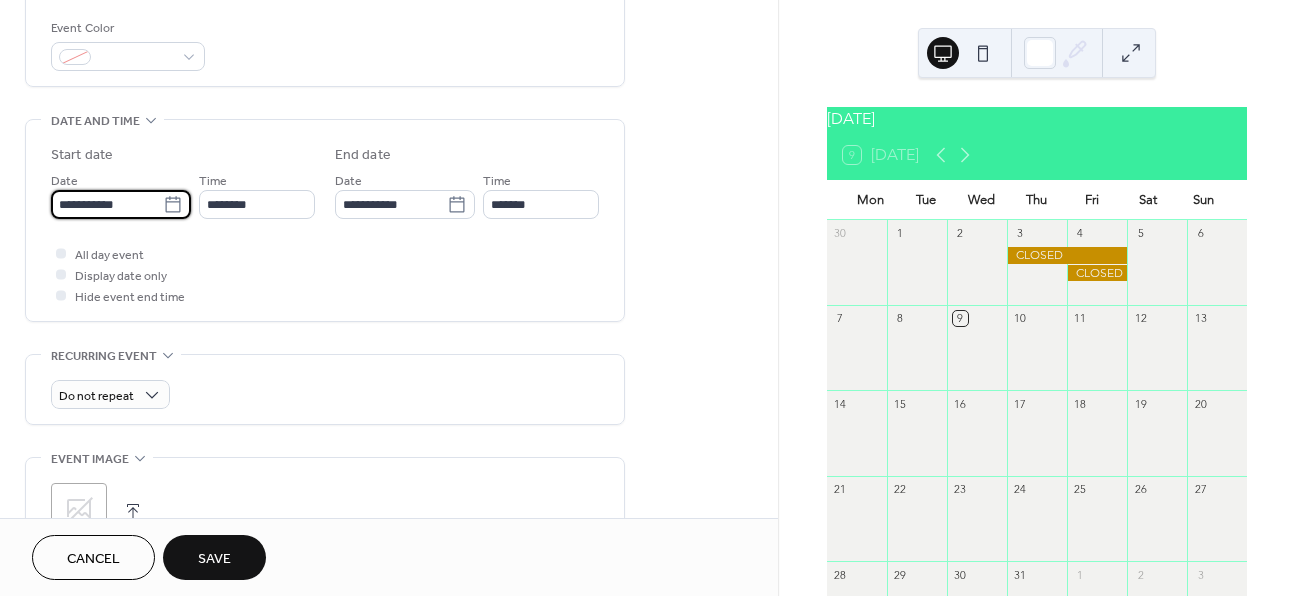 click on "**********" at bounding box center (107, 204) 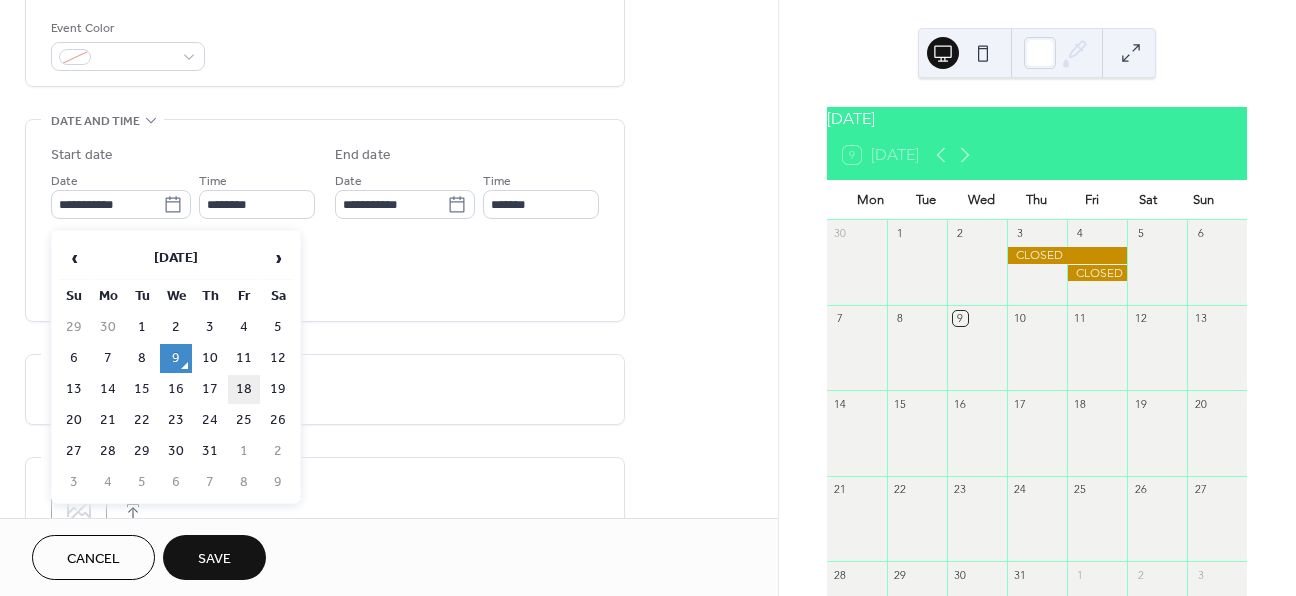 click on "18" at bounding box center (244, 389) 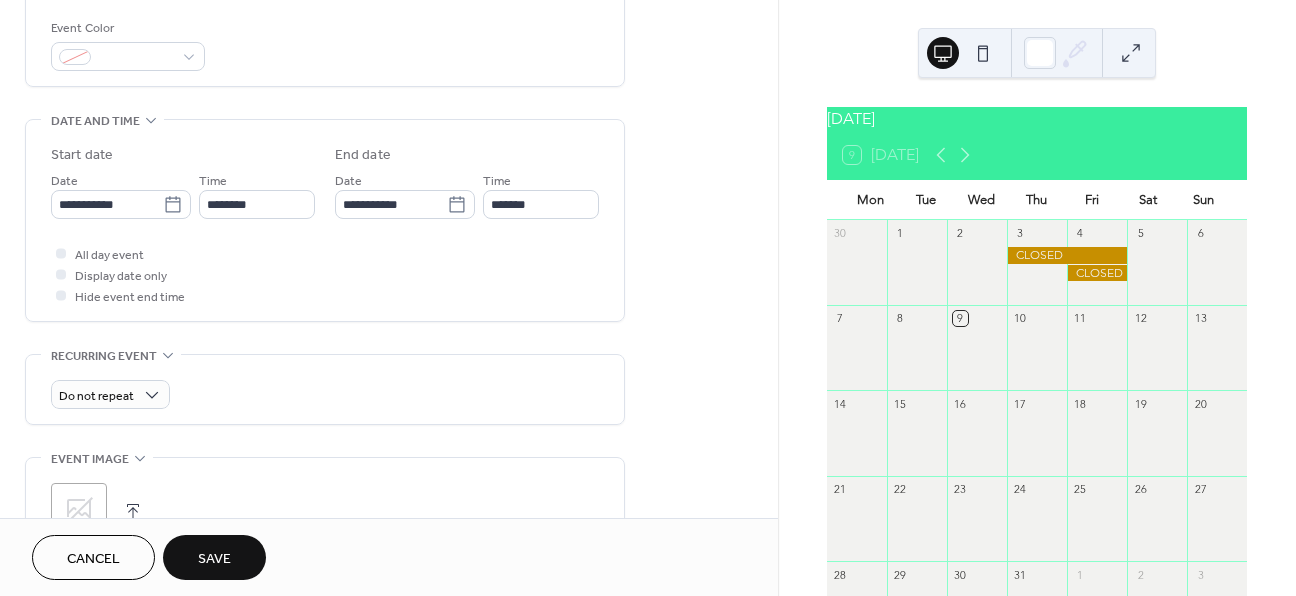 type on "**********" 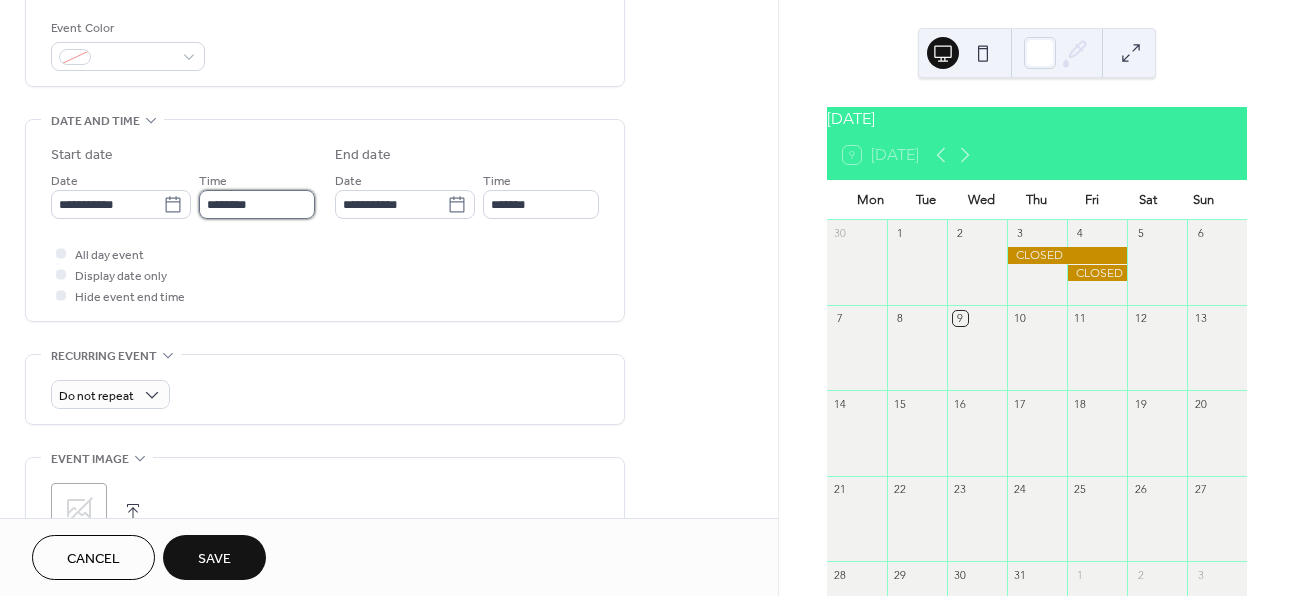 click on "********" at bounding box center [257, 204] 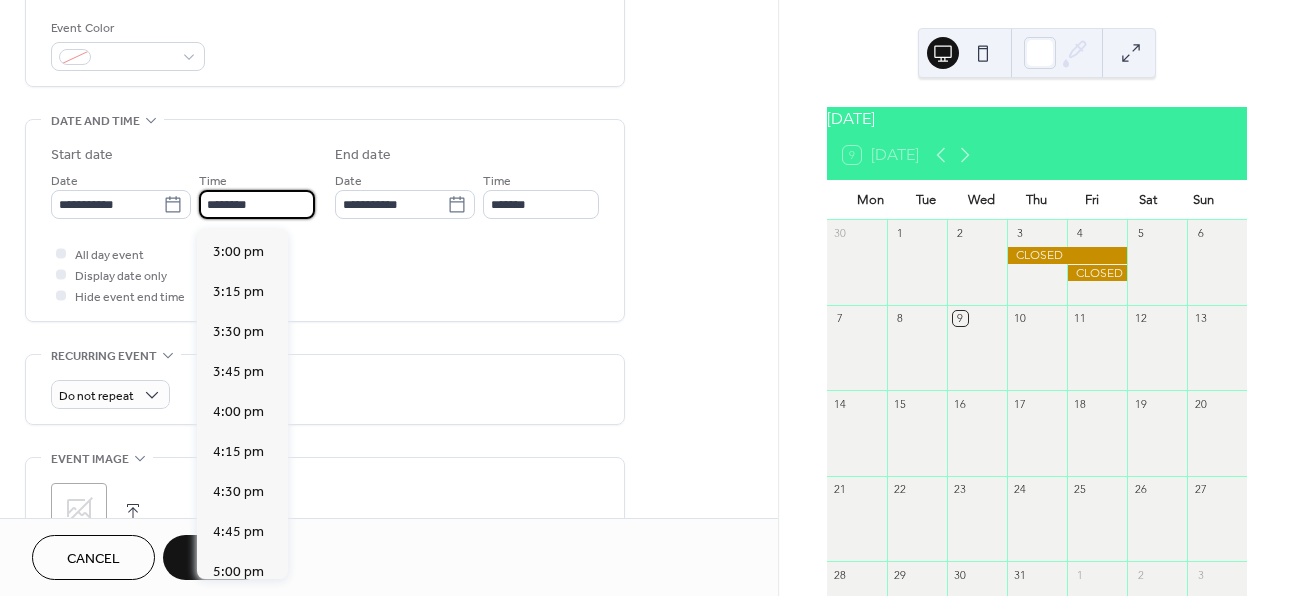 scroll, scrollTop: 2616, scrollLeft: 0, axis: vertical 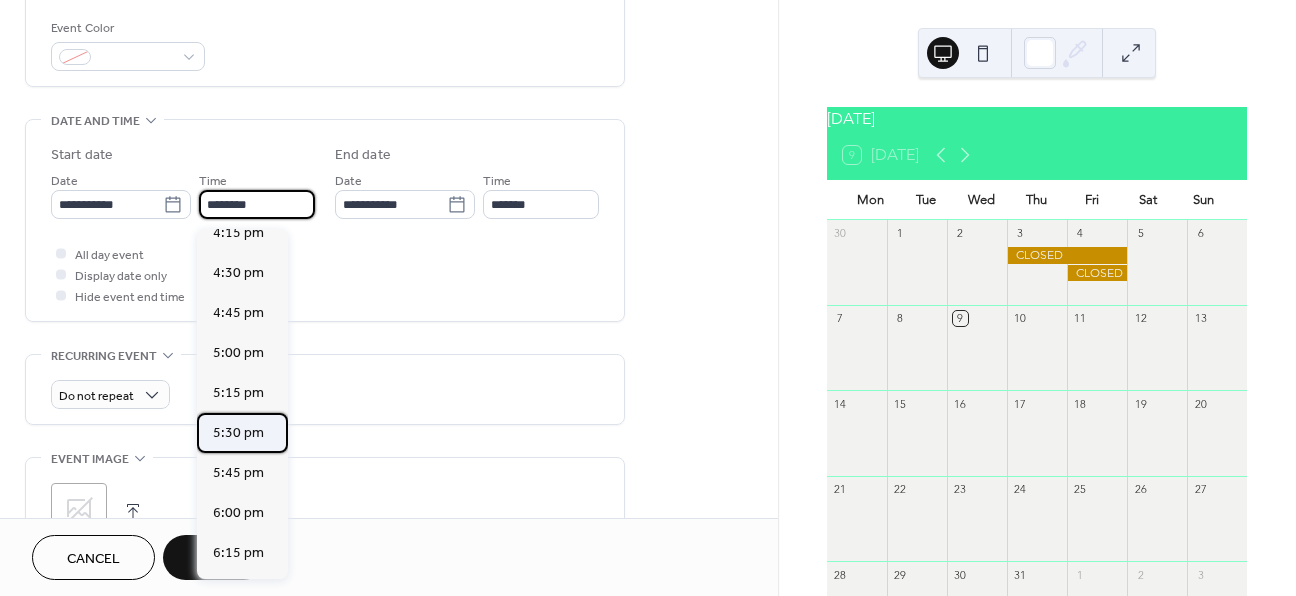 click on "5:30 pm" at bounding box center (238, 433) 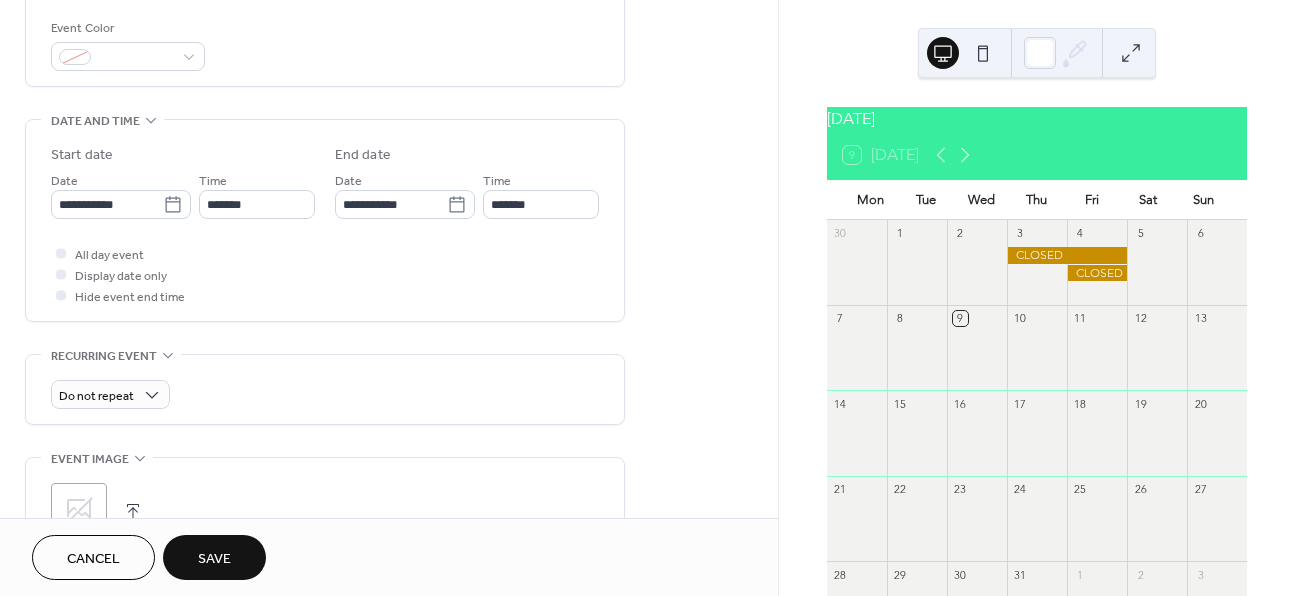 type on "*******" 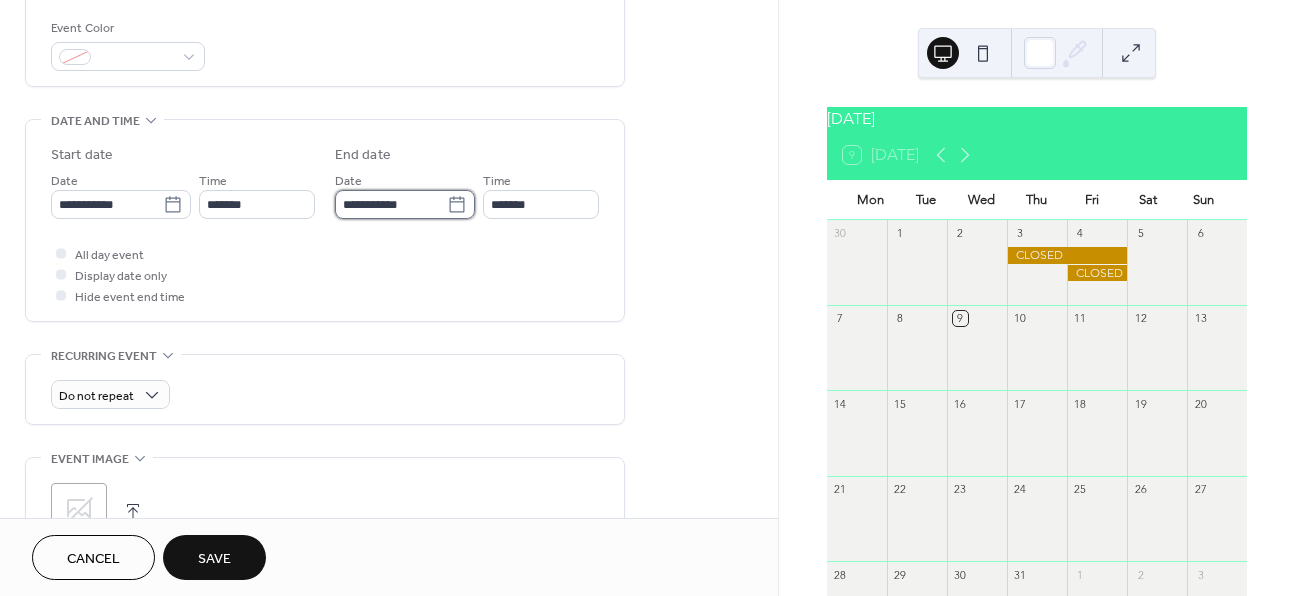 click on "**********" at bounding box center (391, 204) 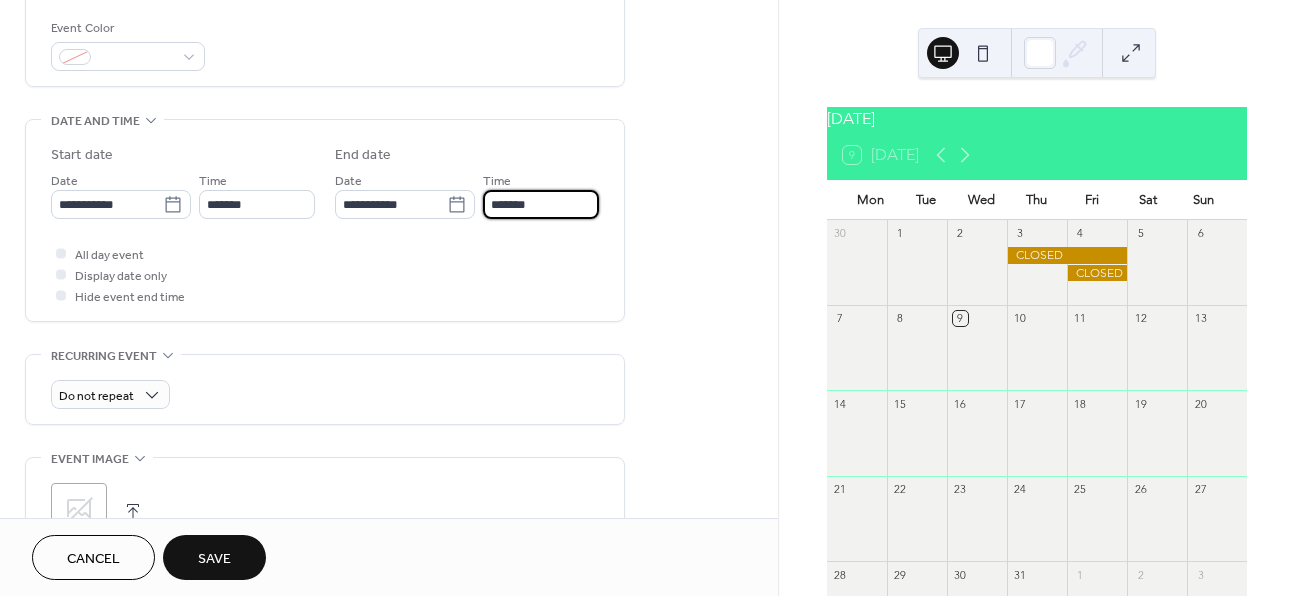 click on "*******" at bounding box center [541, 204] 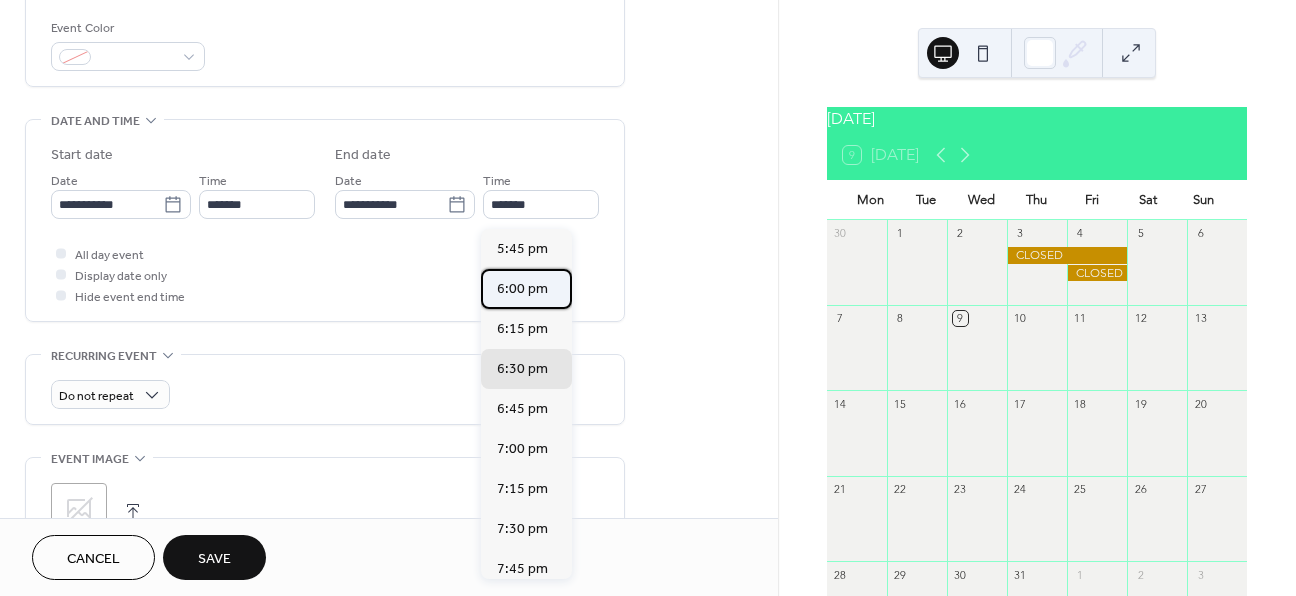 click on "6:00 pm" at bounding box center [522, 289] 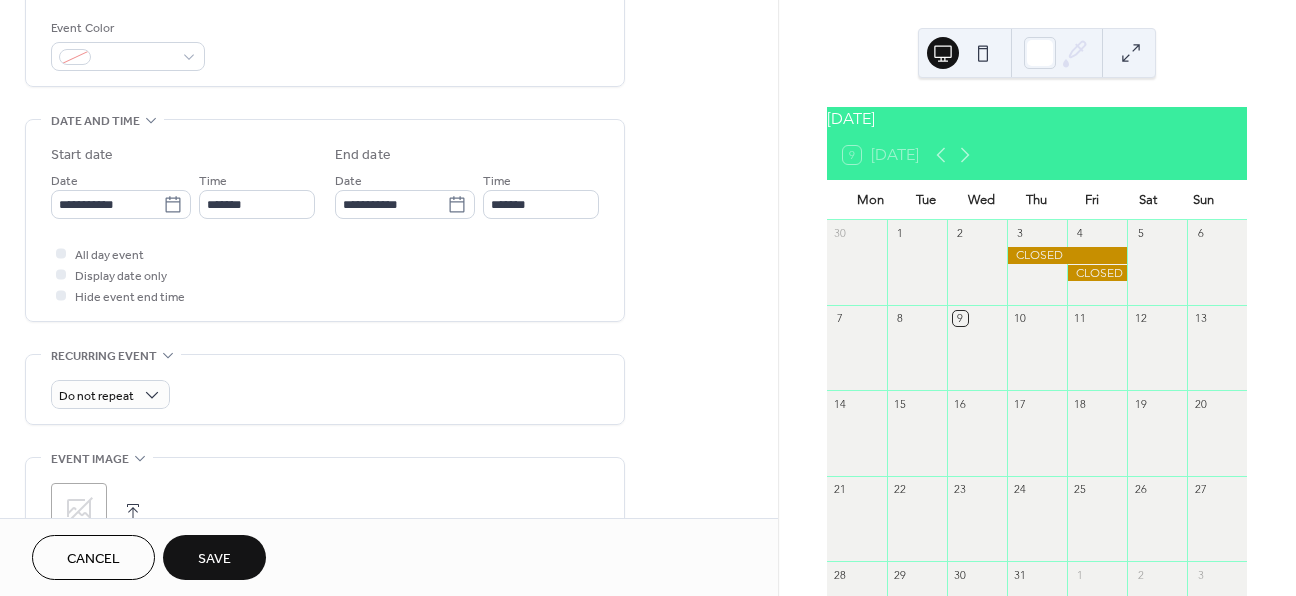 click on "Save" at bounding box center (214, 559) 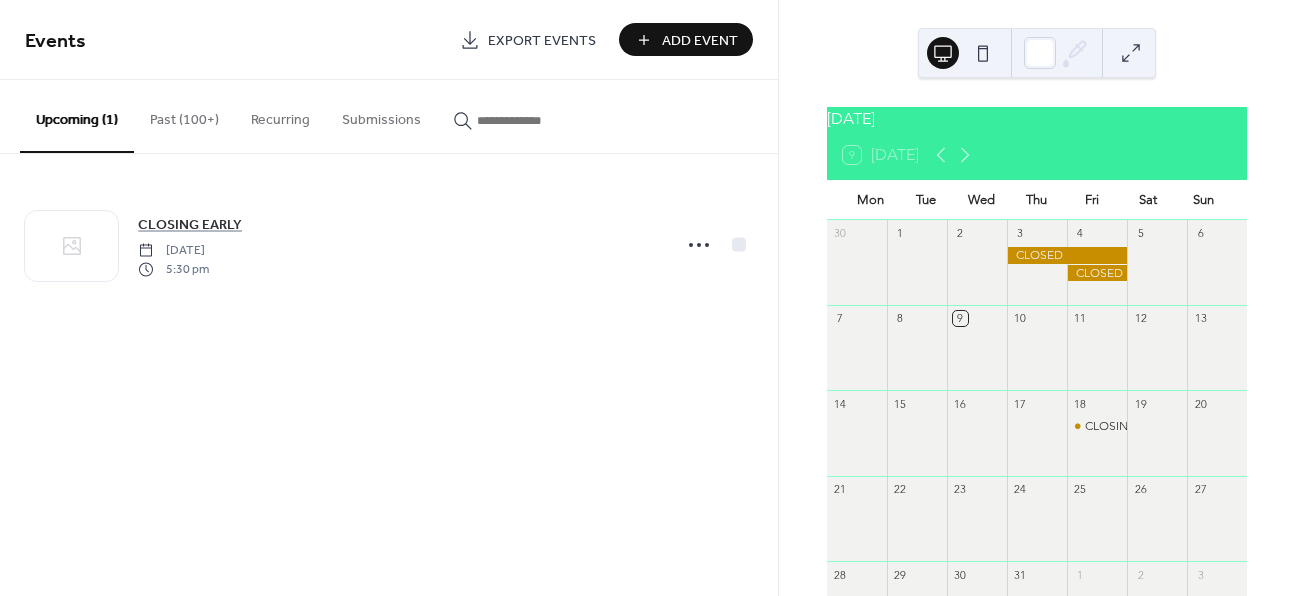 click on "Add Event" at bounding box center (686, 39) 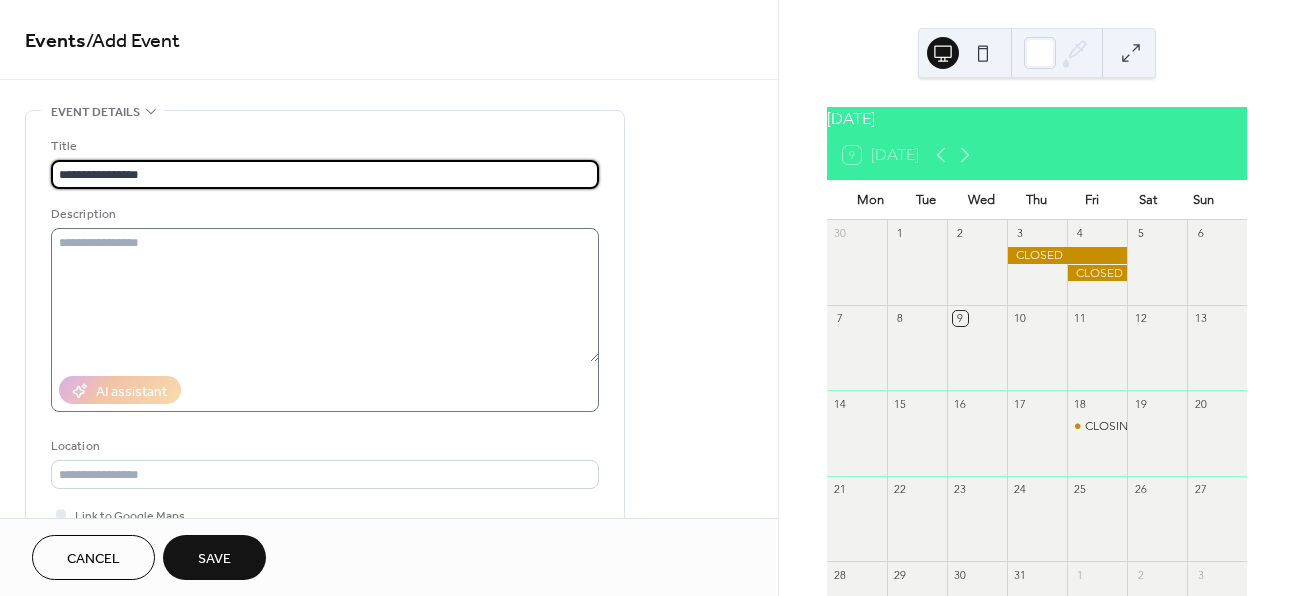 type on "**********" 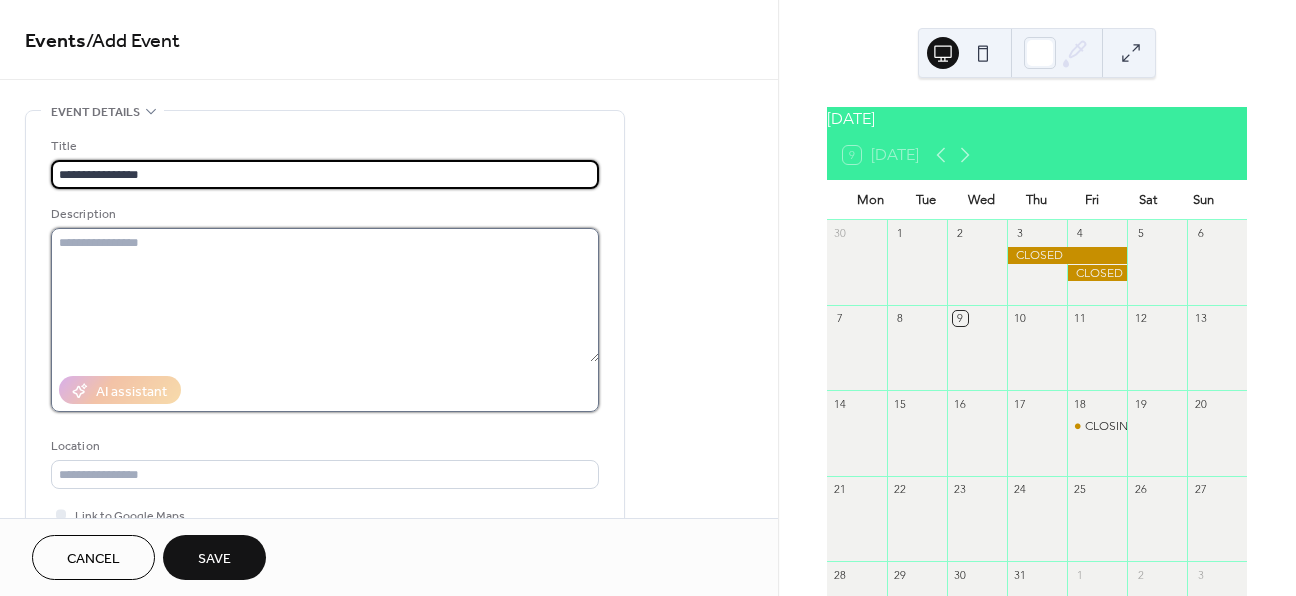 click at bounding box center [325, 295] 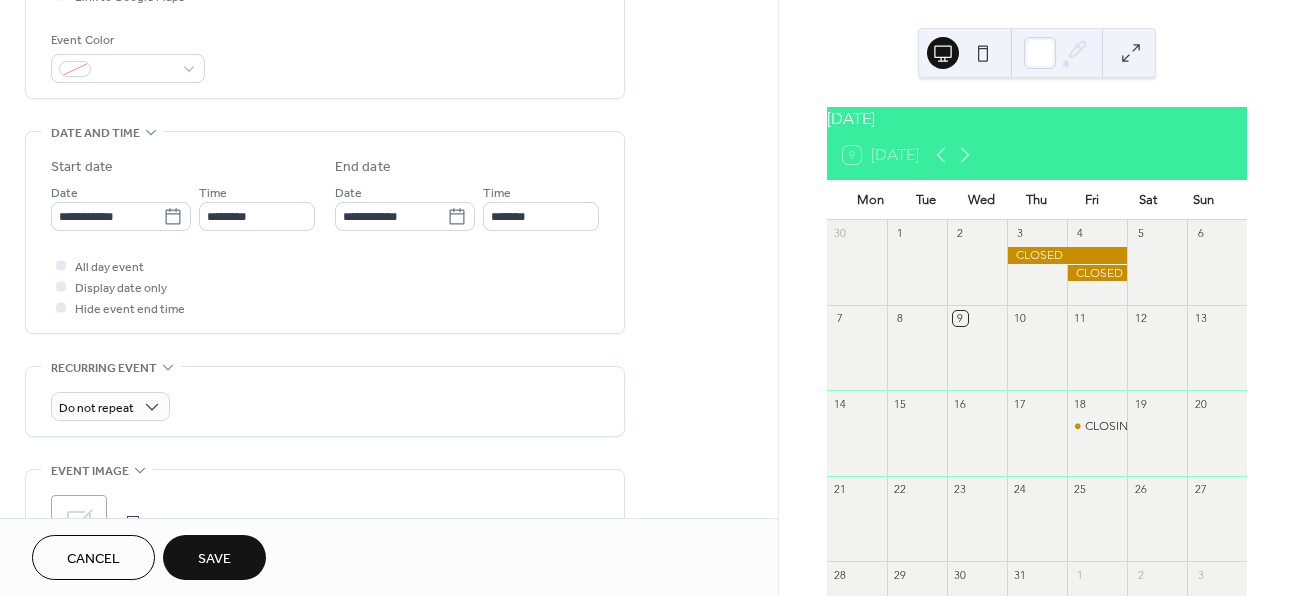 scroll, scrollTop: 544, scrollLeft: 0, axis: vertical 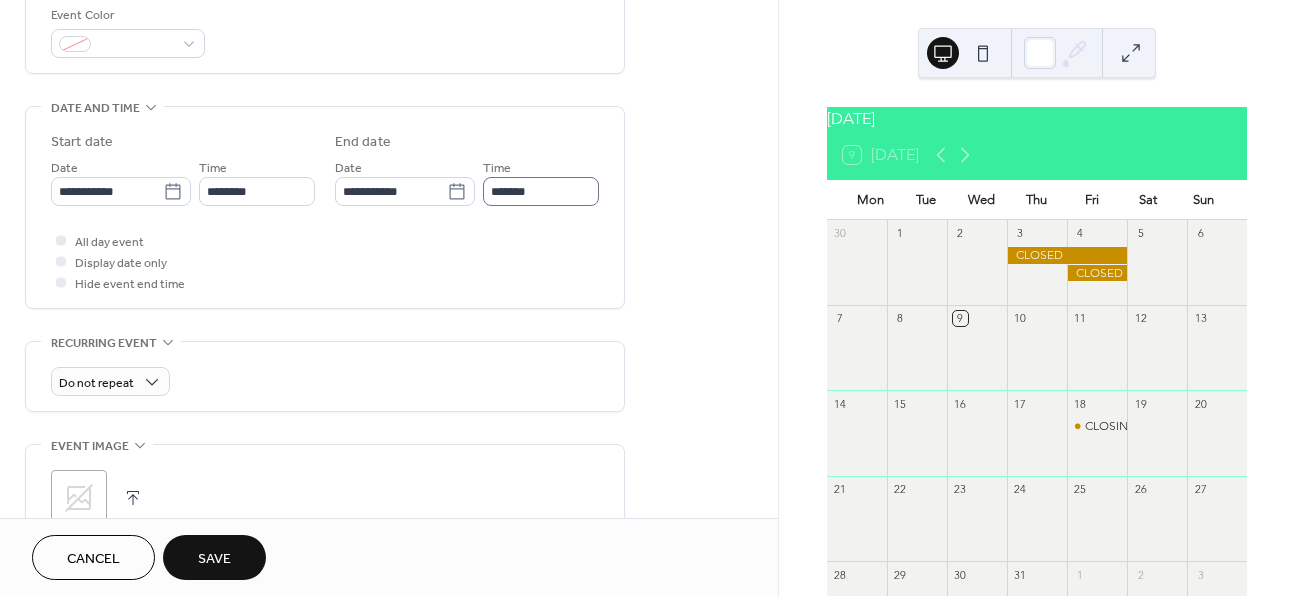 type on "**********" 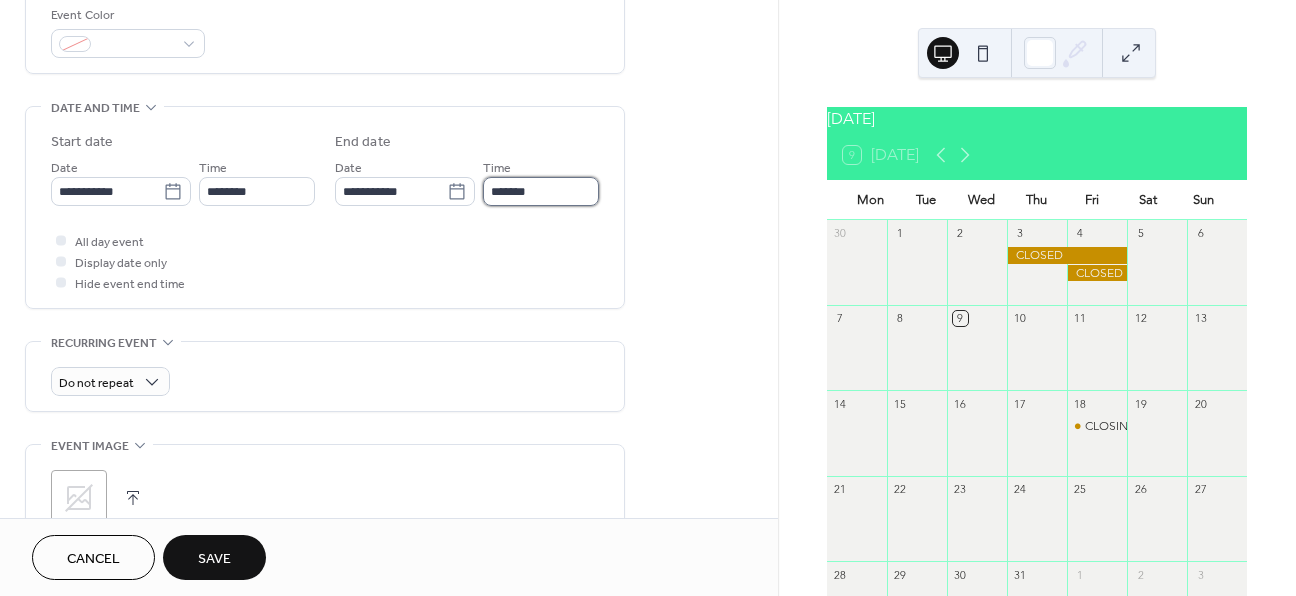 click on "*******" at bounding box center (541, 191) 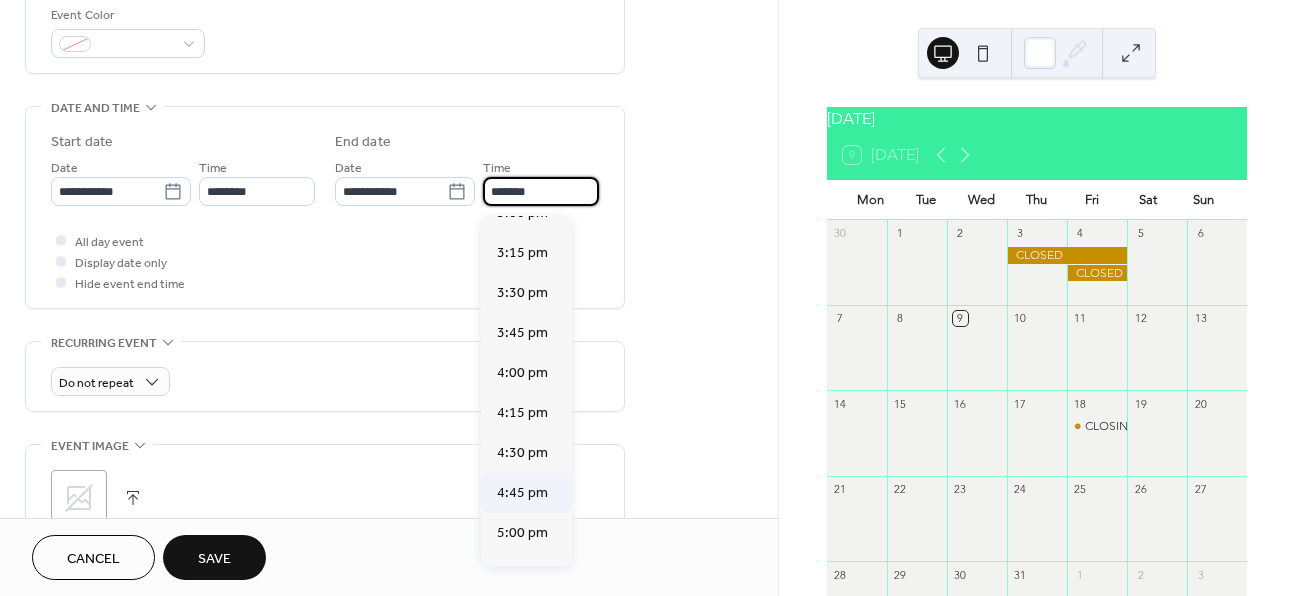 scroll, scrollTop: 479, scrollLeft: 0, axis: vertical 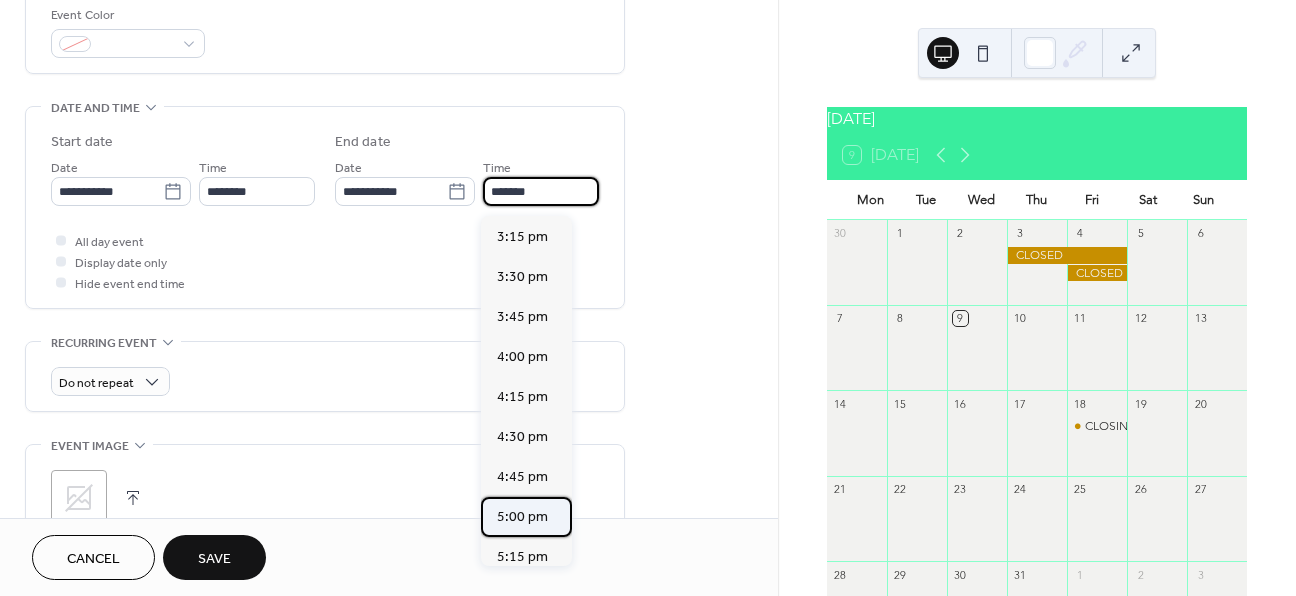 click on "5:00 pm" at bounding box center (522, 517) 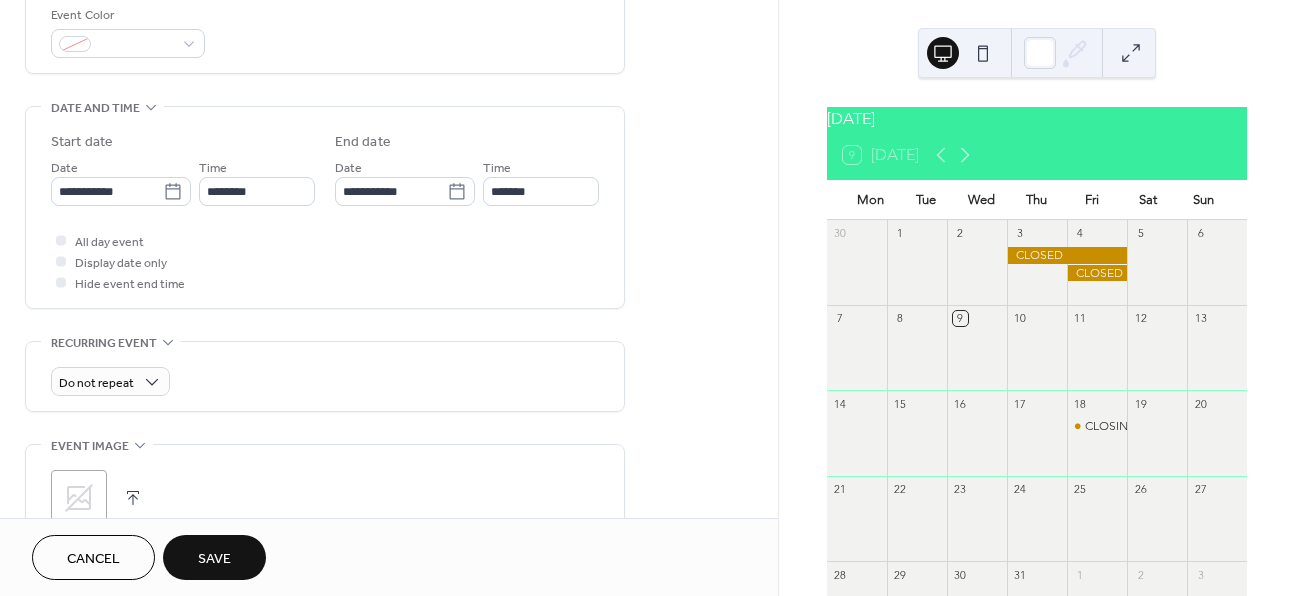 type on "*******" 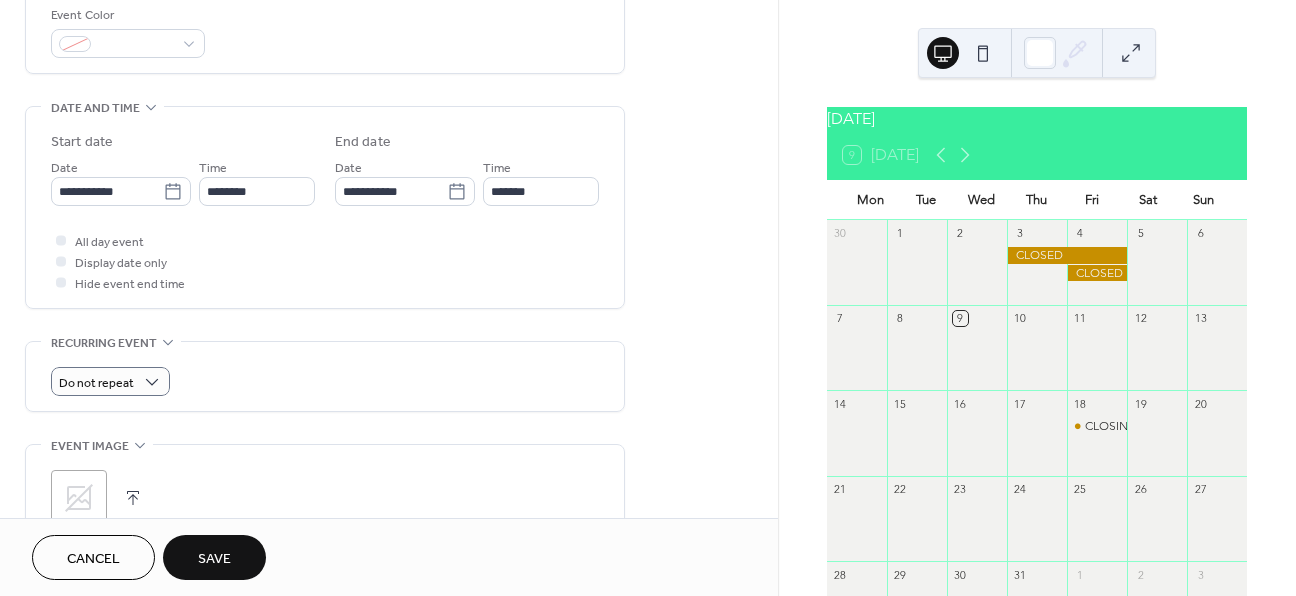 scroll, scrollTop: 582, scrollLeft: 0, axis: vertical 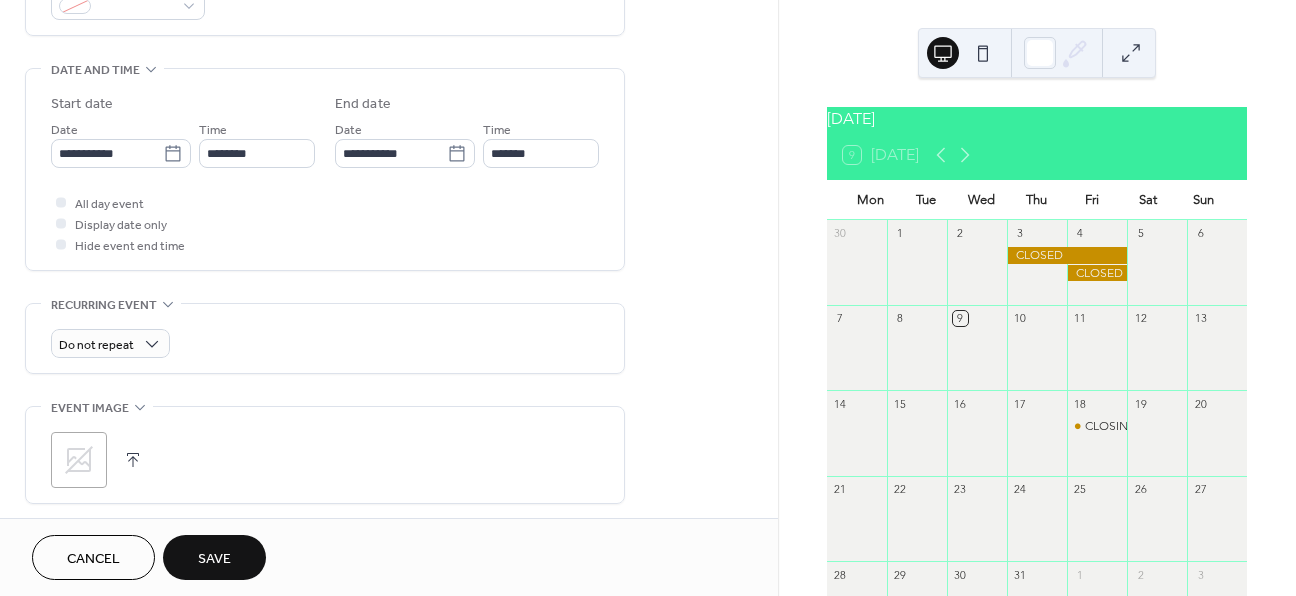 click on "Save" at bounding box center (214, 559) 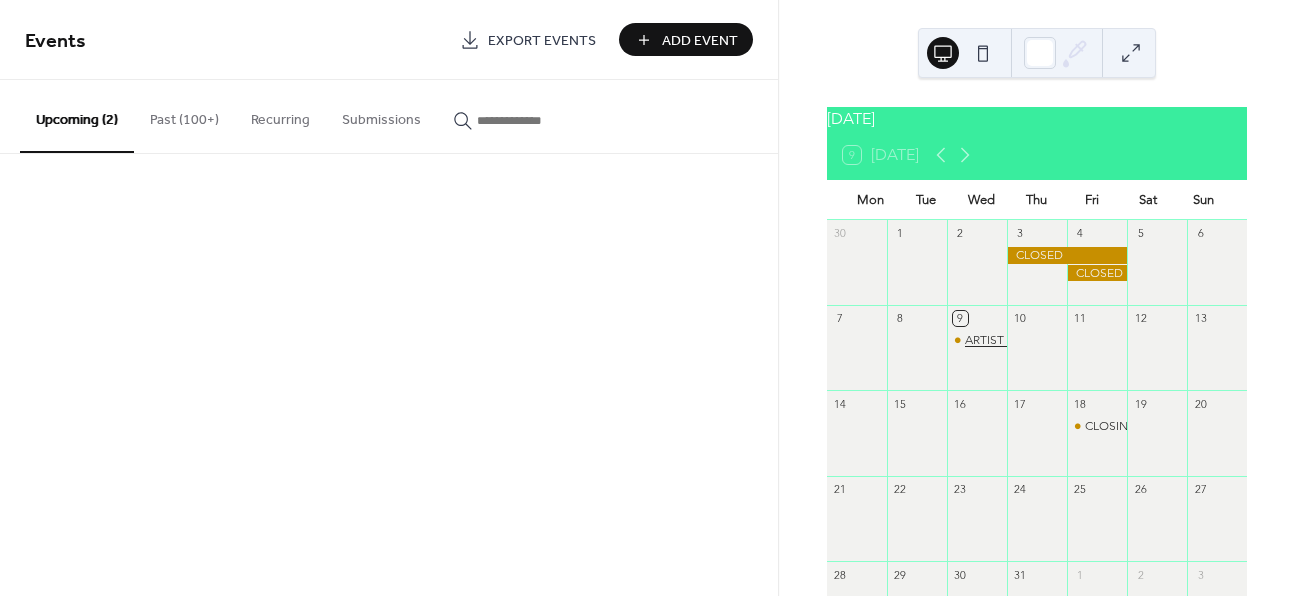 click on "ARTIST TAKE OVER" at bounding box center [1017, 340] 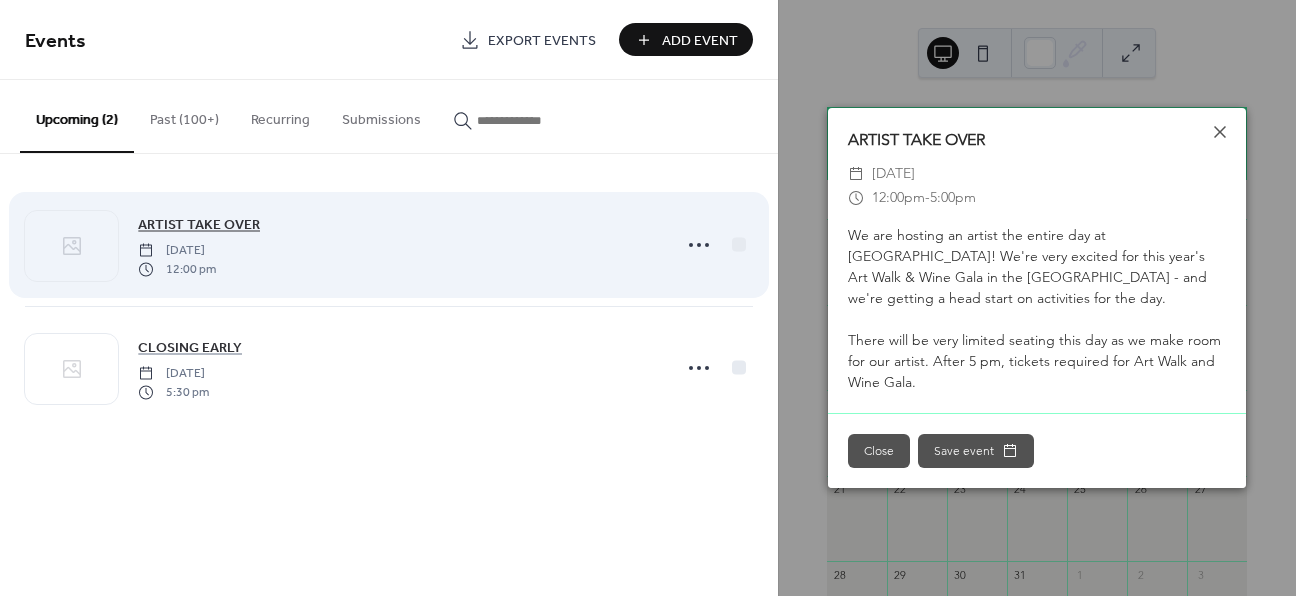 click on "ARTIST TAKE OVER" at bounding box center (199, 225) 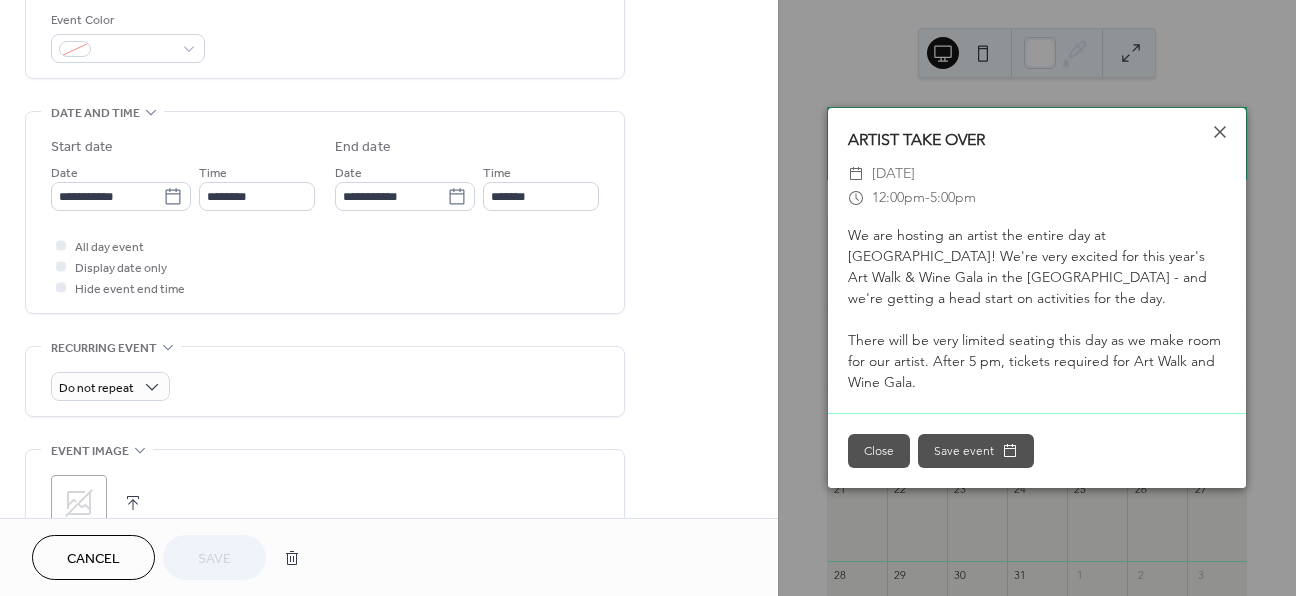 scroll, scrollTop: 517, scrollLeft: 0, axis: vertical 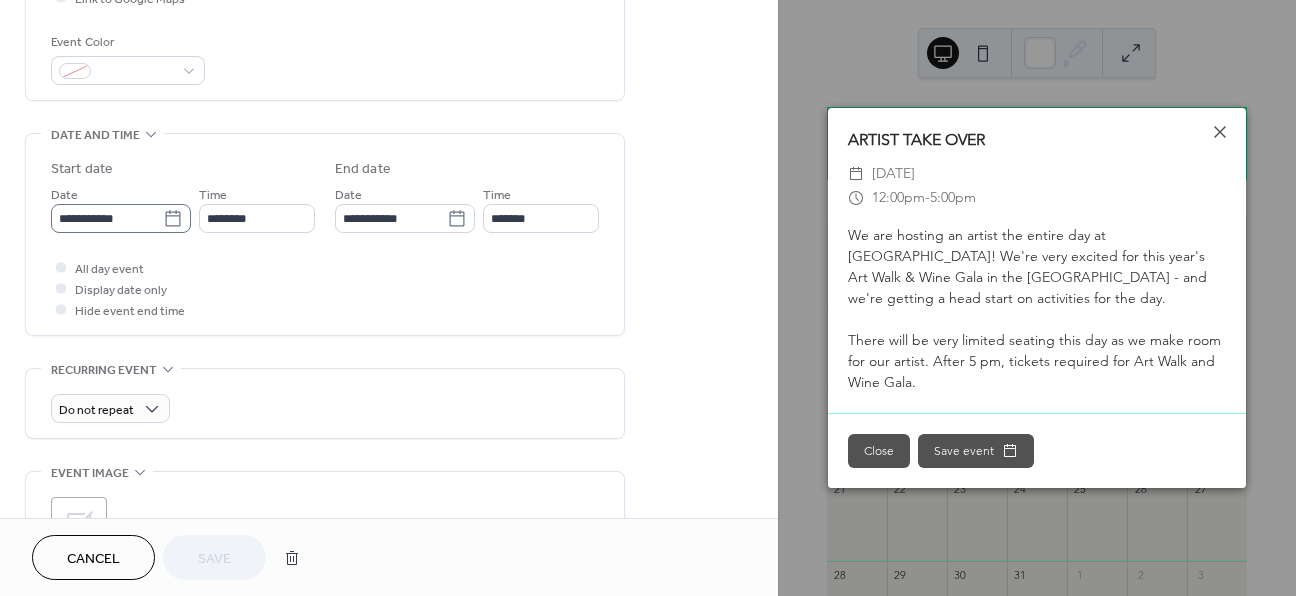 click 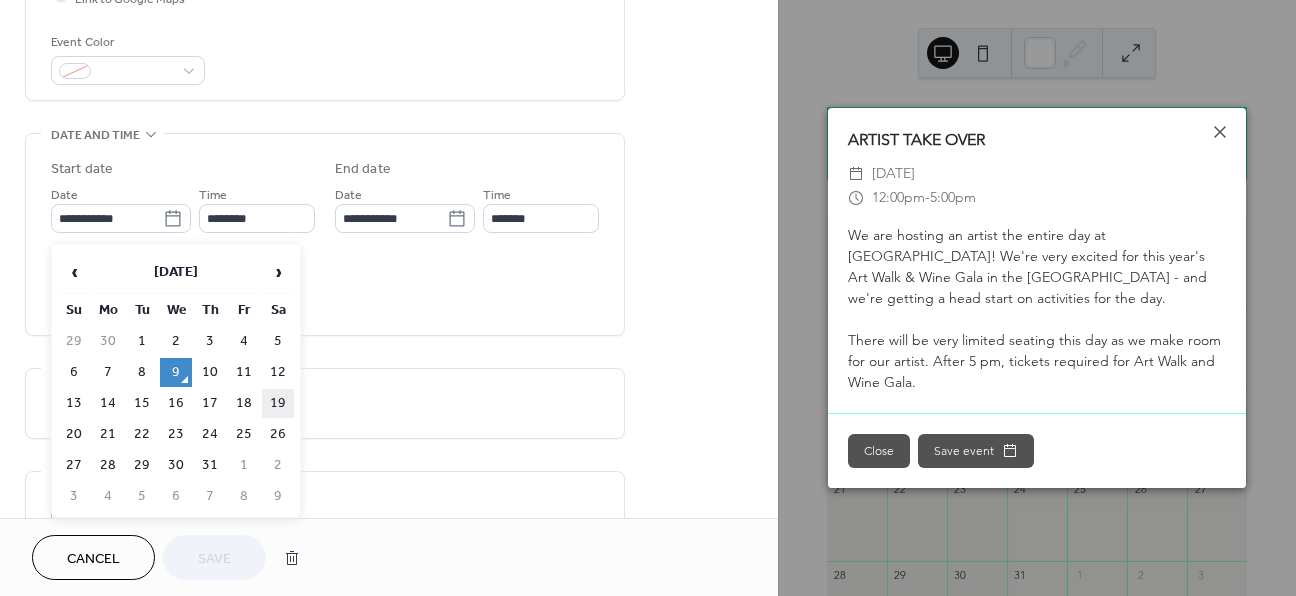 click on "19" at bounding box center [278, 403] 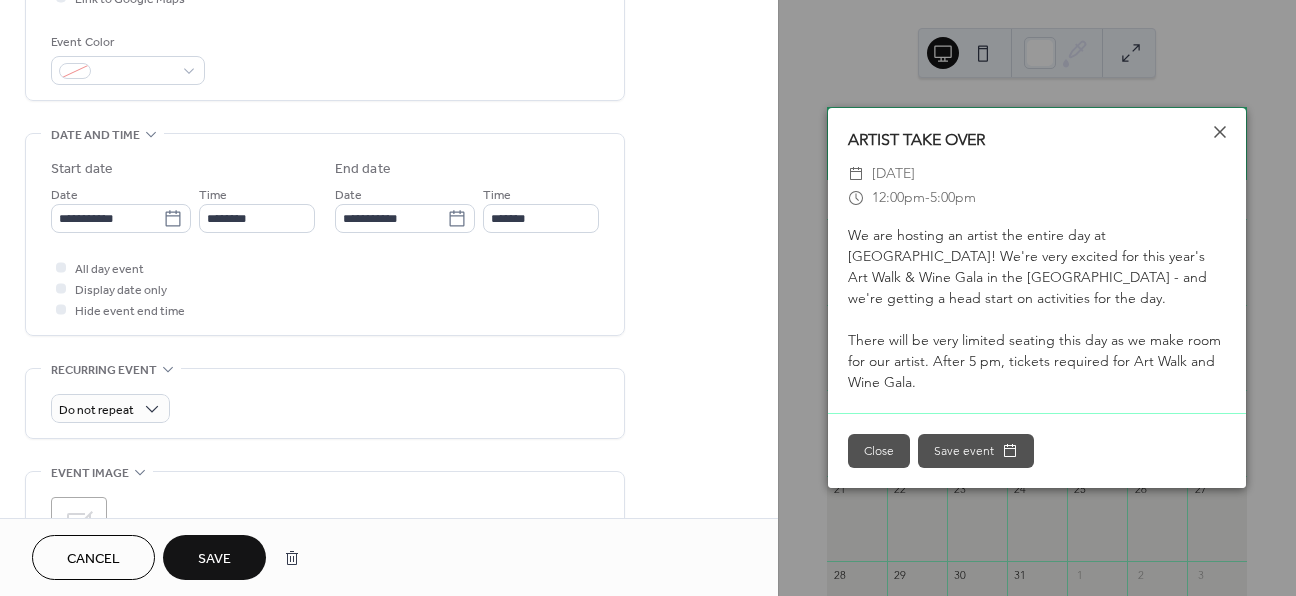 type on "**********" 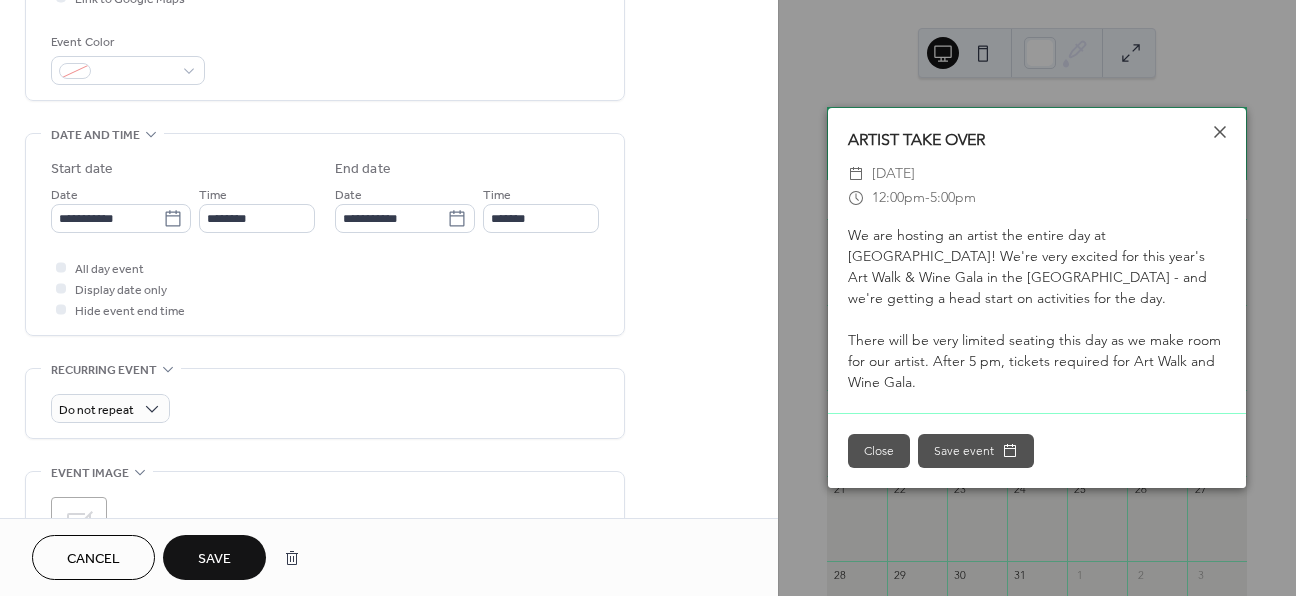type on "**********" 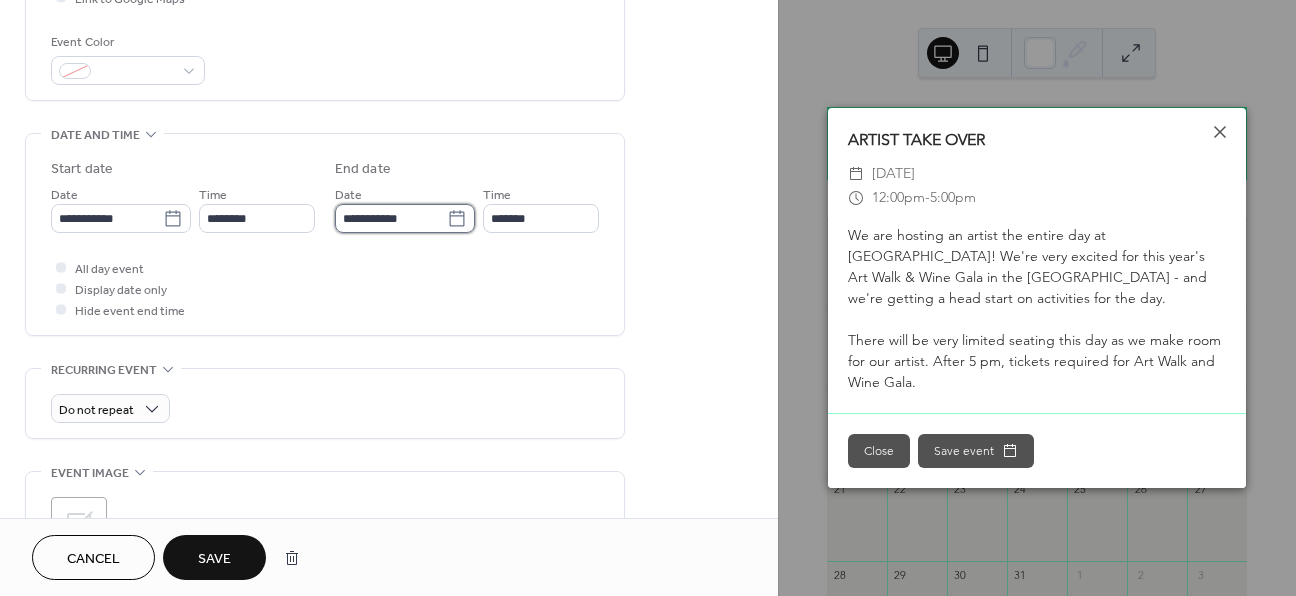 click on "**********" at bounding box center [391, 218] 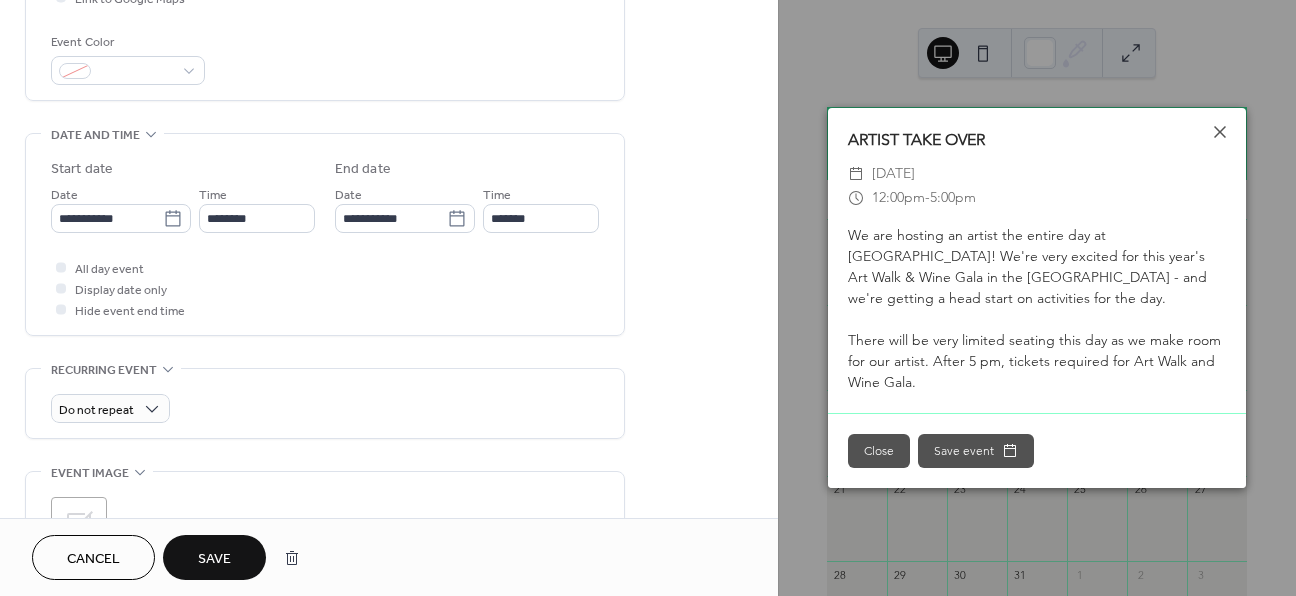 click on "**********" at bounding box center [389, 202] 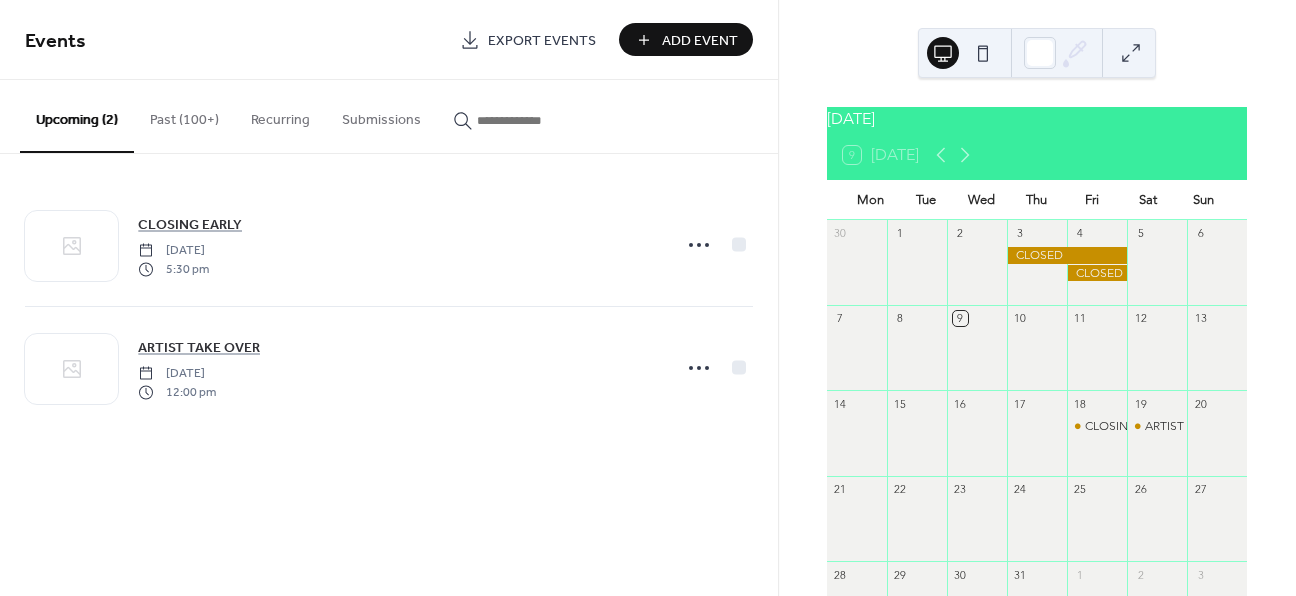 click on "Add Event" at bounding box center (700, 41) 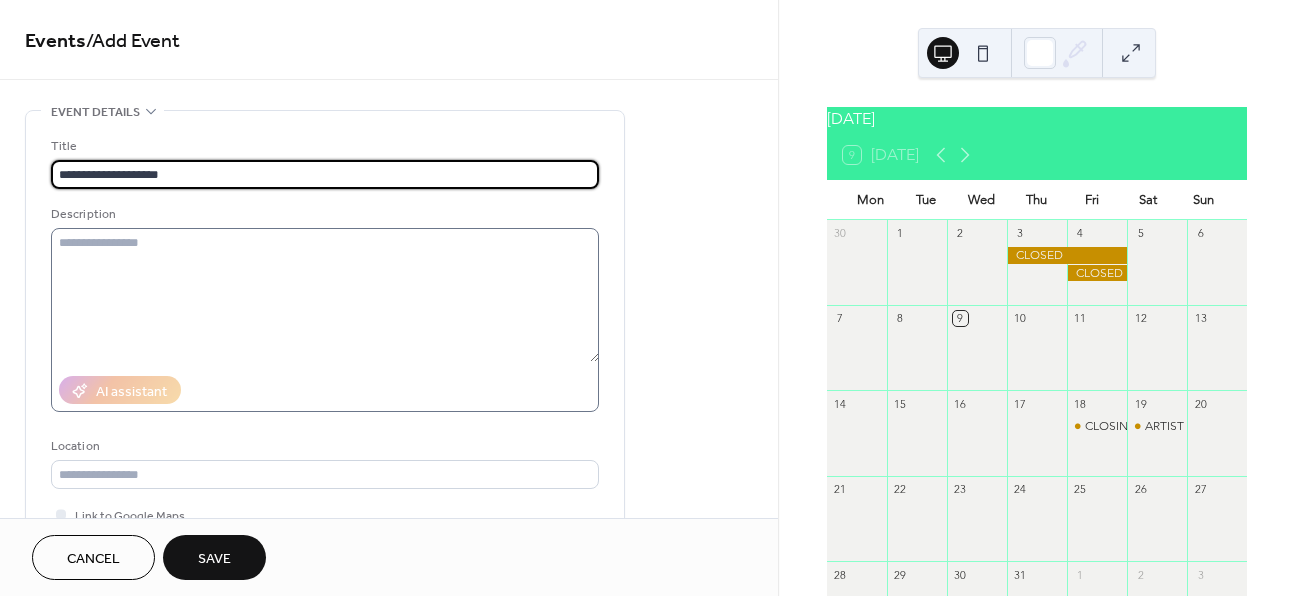 type on "**********" 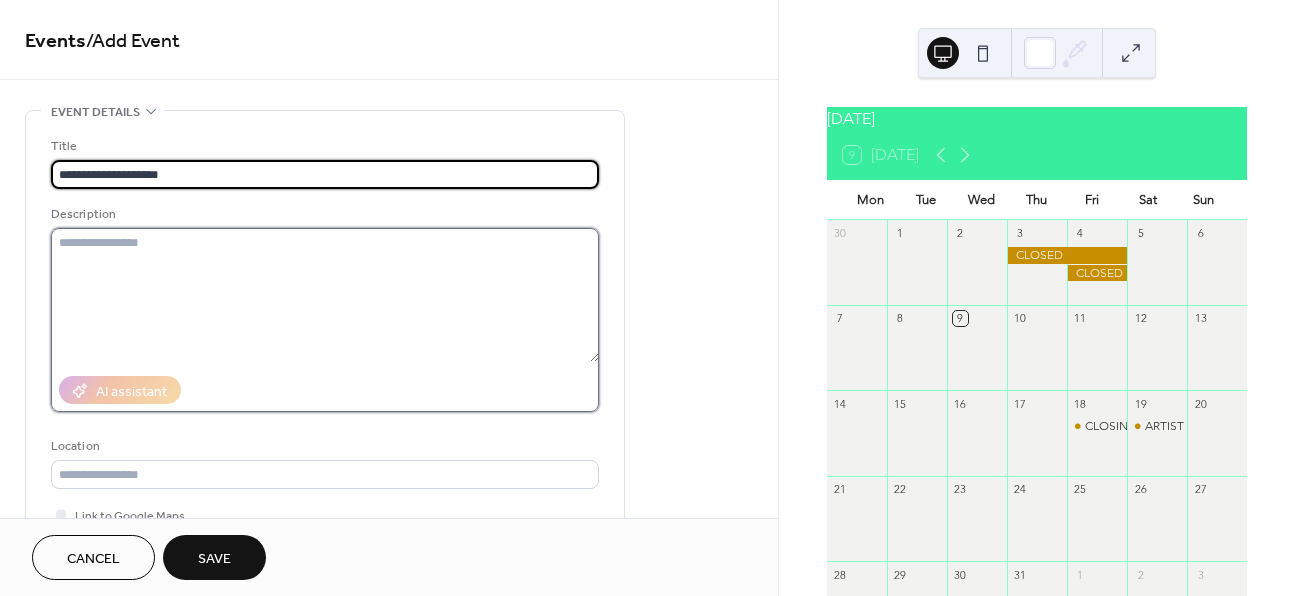 click at bounding box center [325, 295] 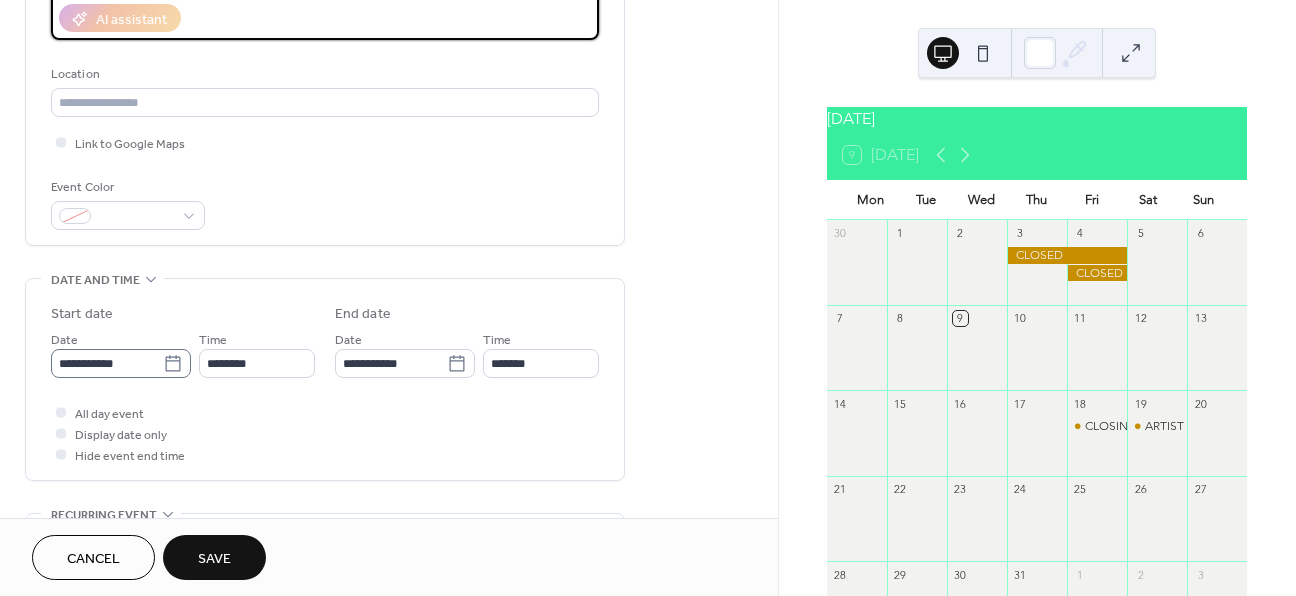 scroll, scrollTop: 384, scrollLeft: 0, axis: vertical 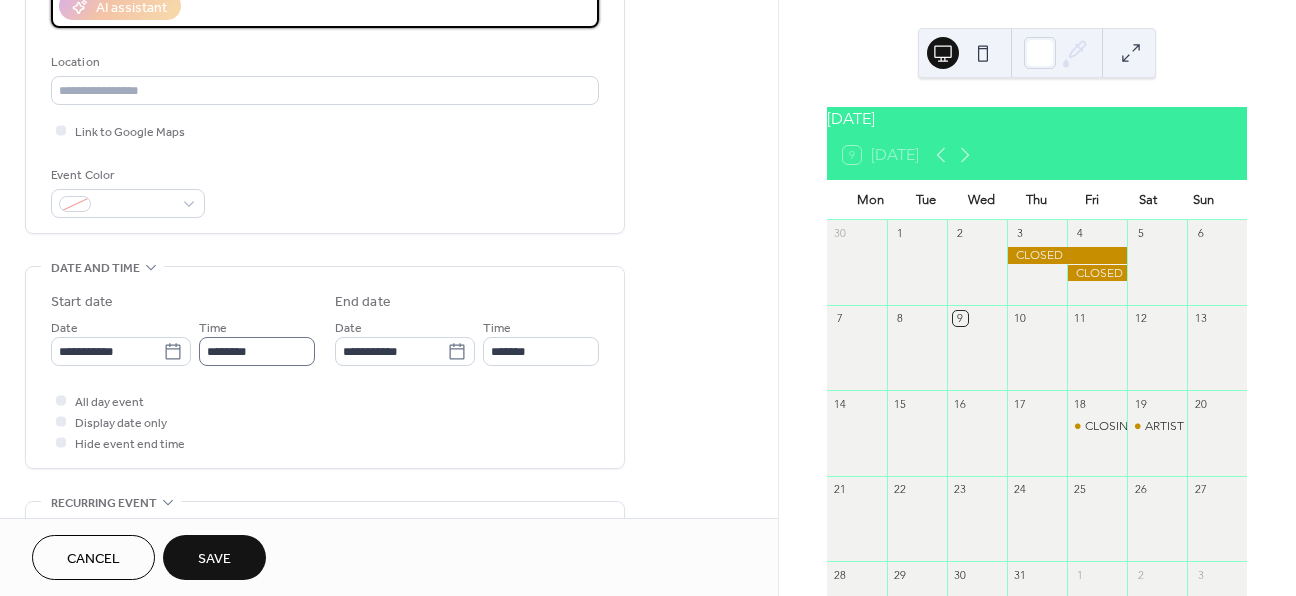 type on "**********" 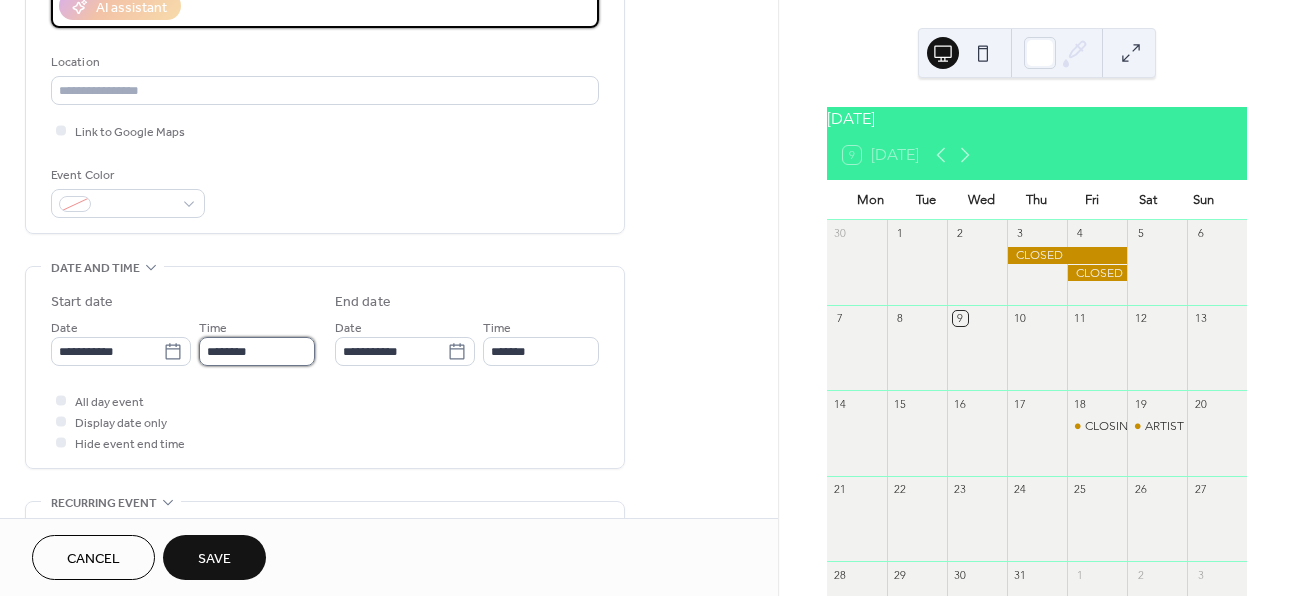 click on "********" at bounding box center (257, 351) 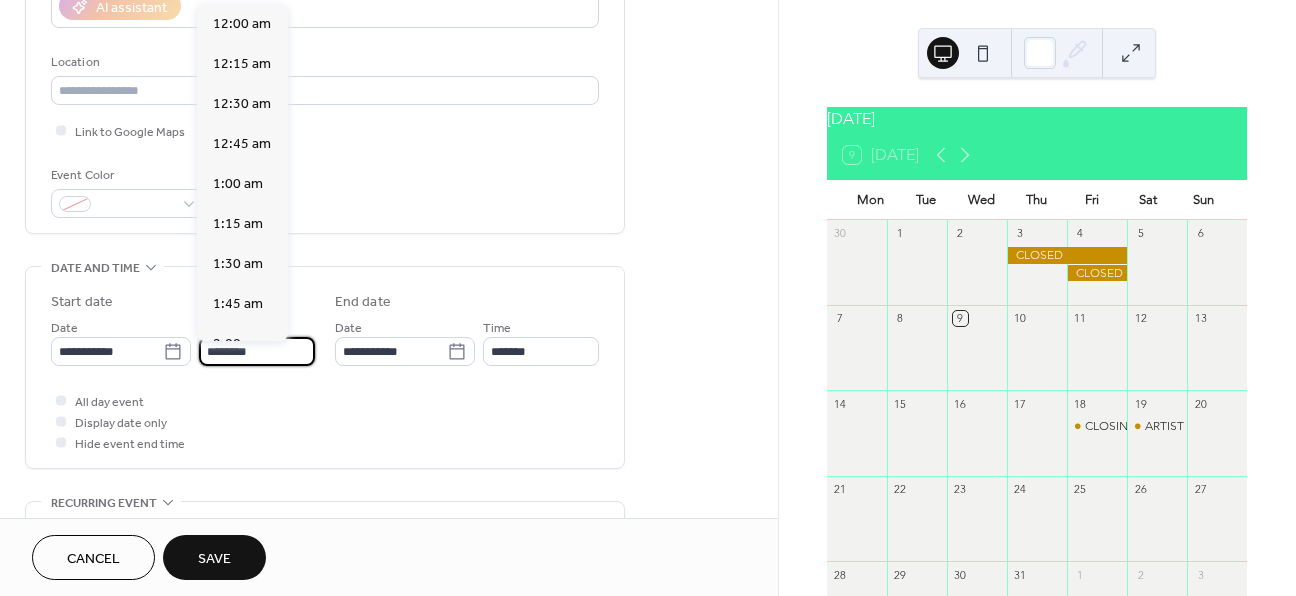 scroll, scrollTop: 1920, scrollLeft: 0, axis: vertical 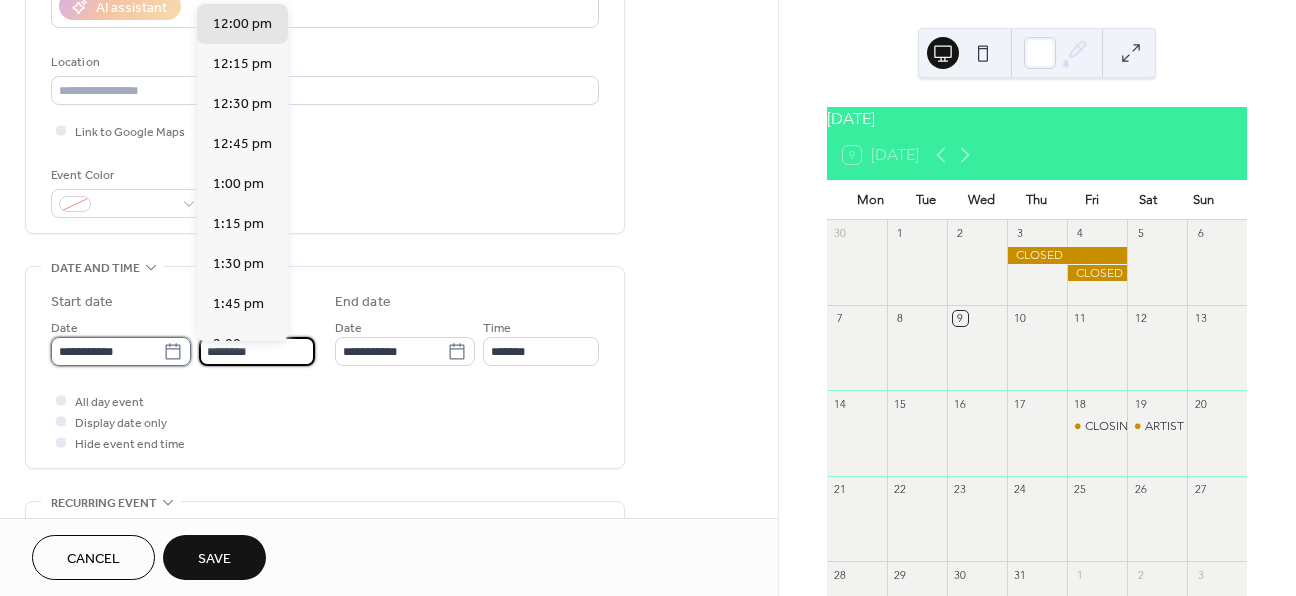 click on "**********" at bounding box center (107, 351) 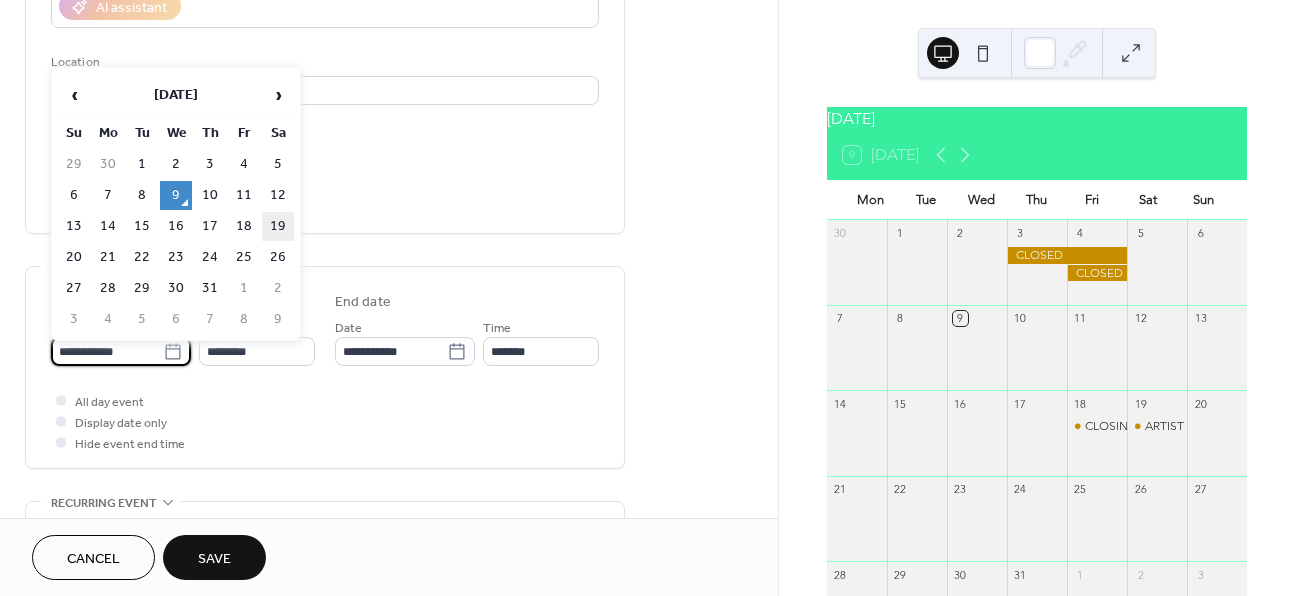 click on "19" at bounding box center [278, 226] 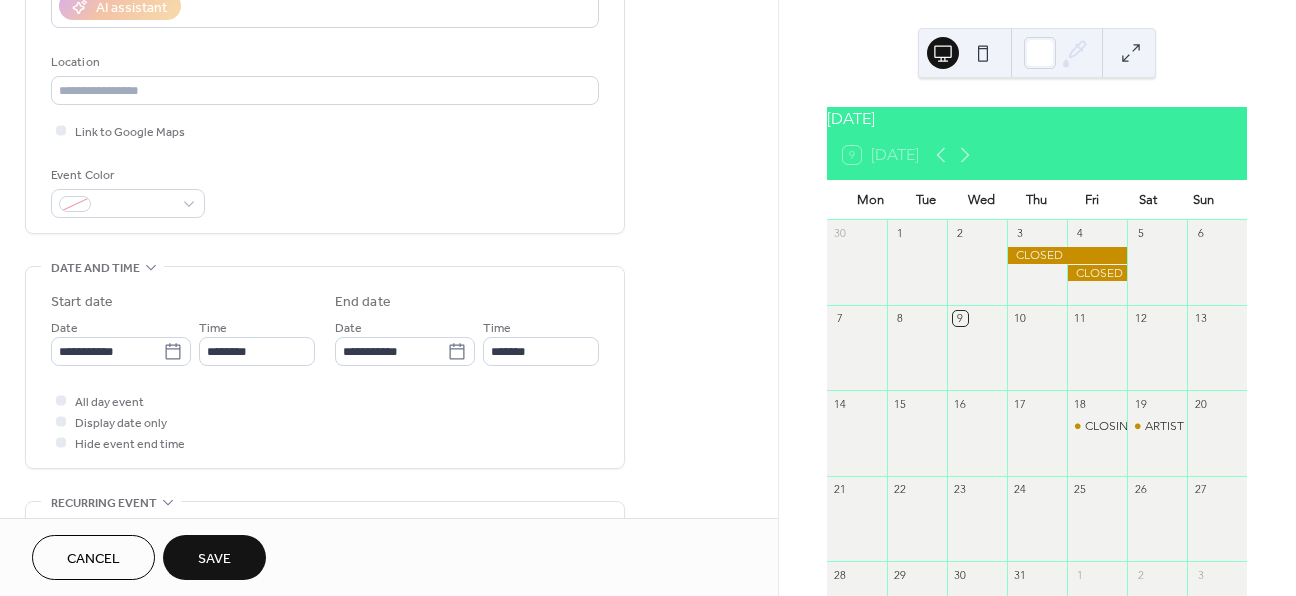 type on "**********" 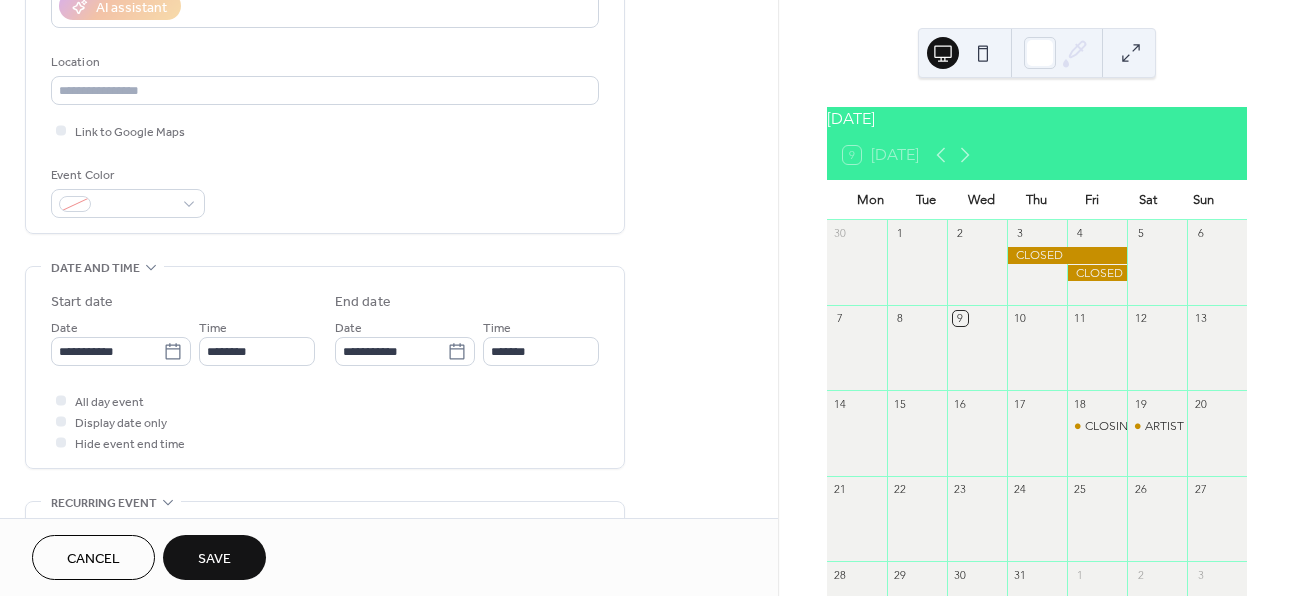 type on "**********" 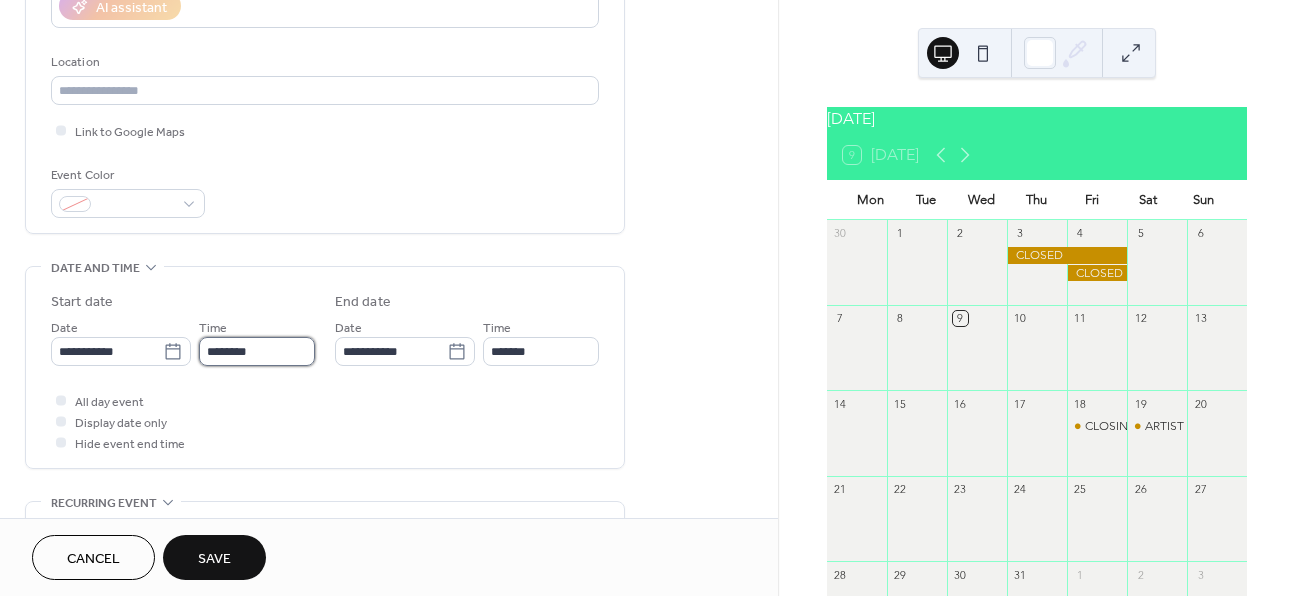 click on "********" at bounding box center (257, 351) 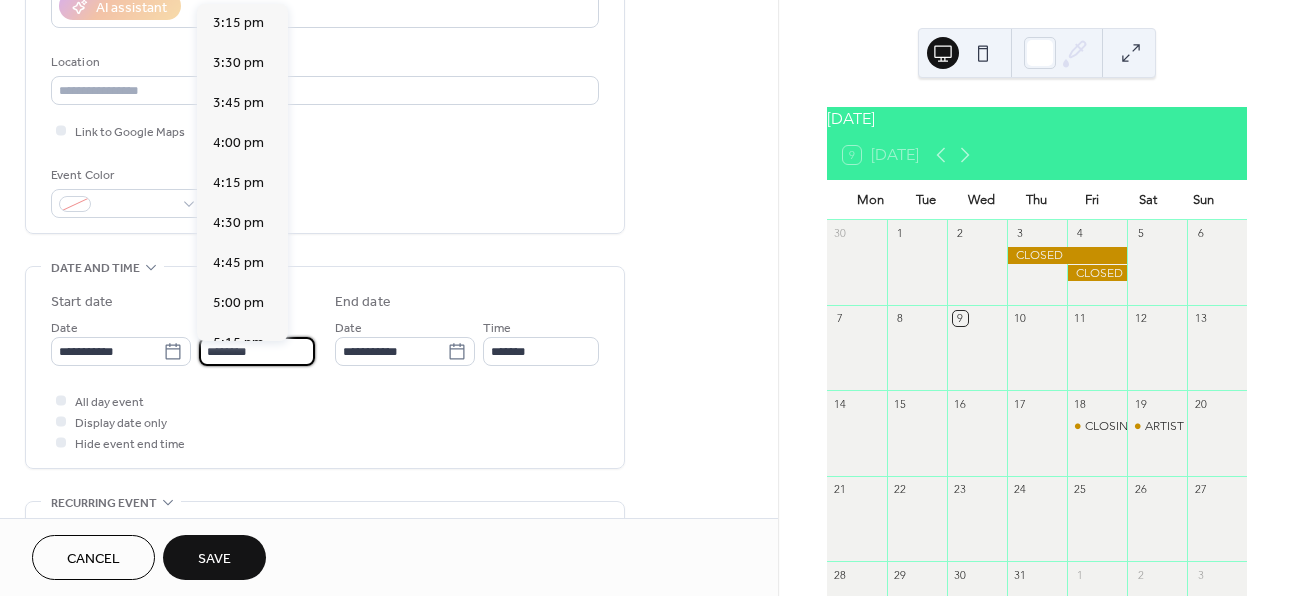 scroll, scrollTop: 2530, scrollLeft: 0, axis: vertical 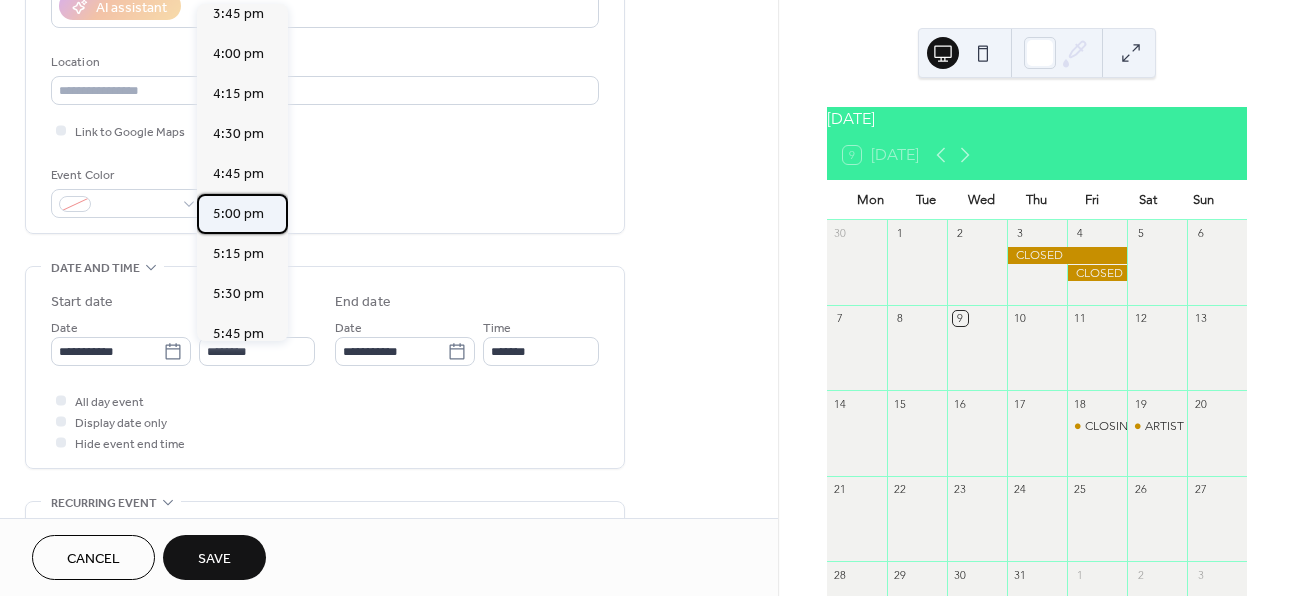 click on "5:00 pm" at bounding box center [238, 214] 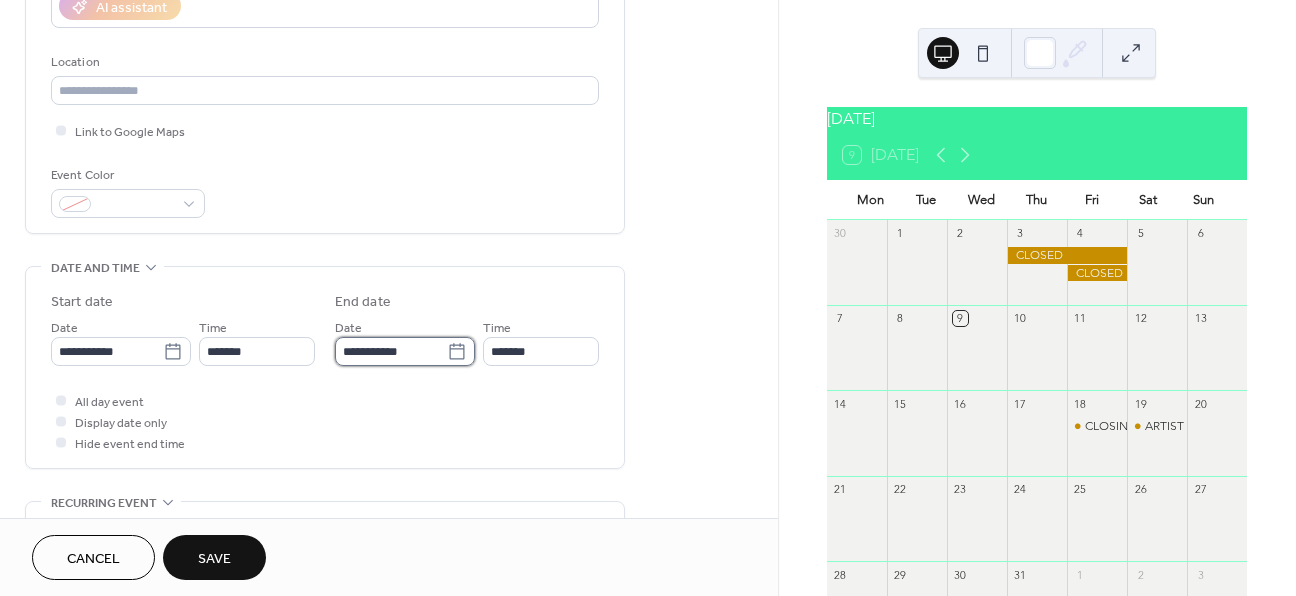 click on "**********" at bounding box center (391, 351) 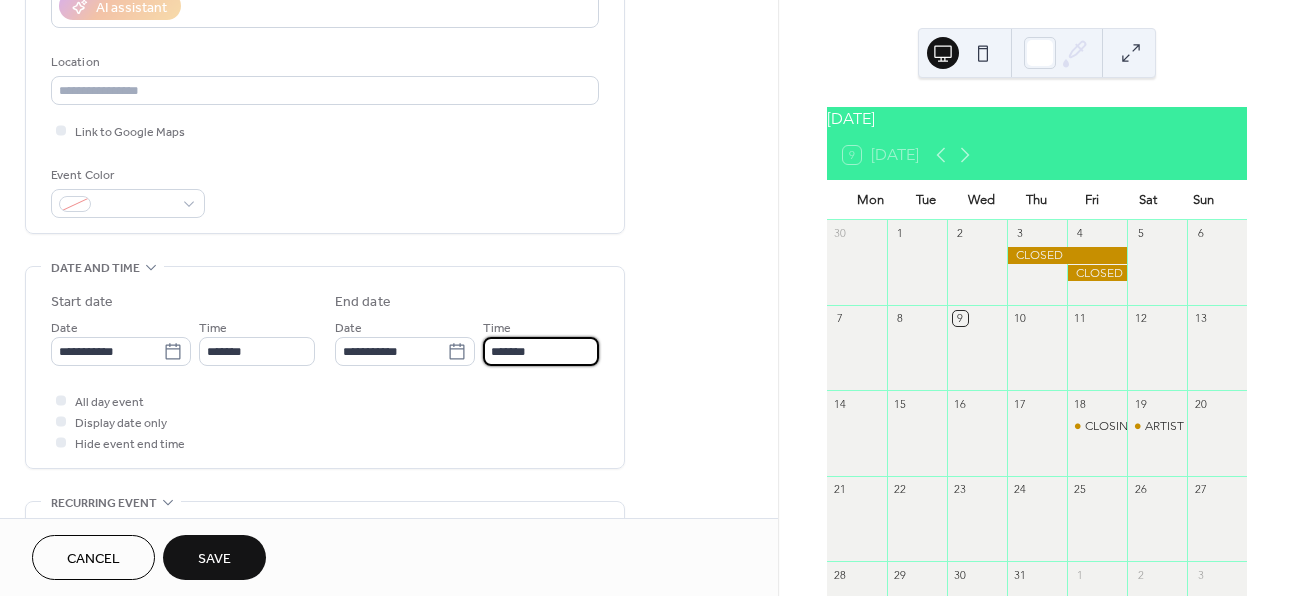 click on "*******" at bounding box center (541, 351) 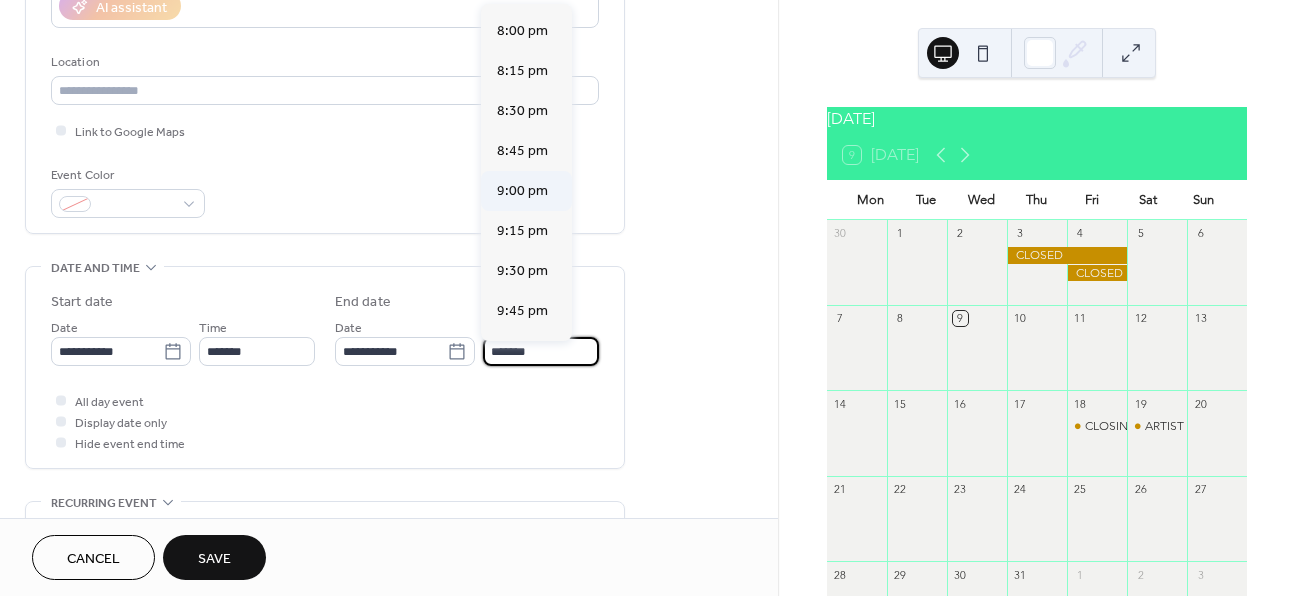 scroll, scrollTop: 445, scrollLeft: 0, axis: vertical 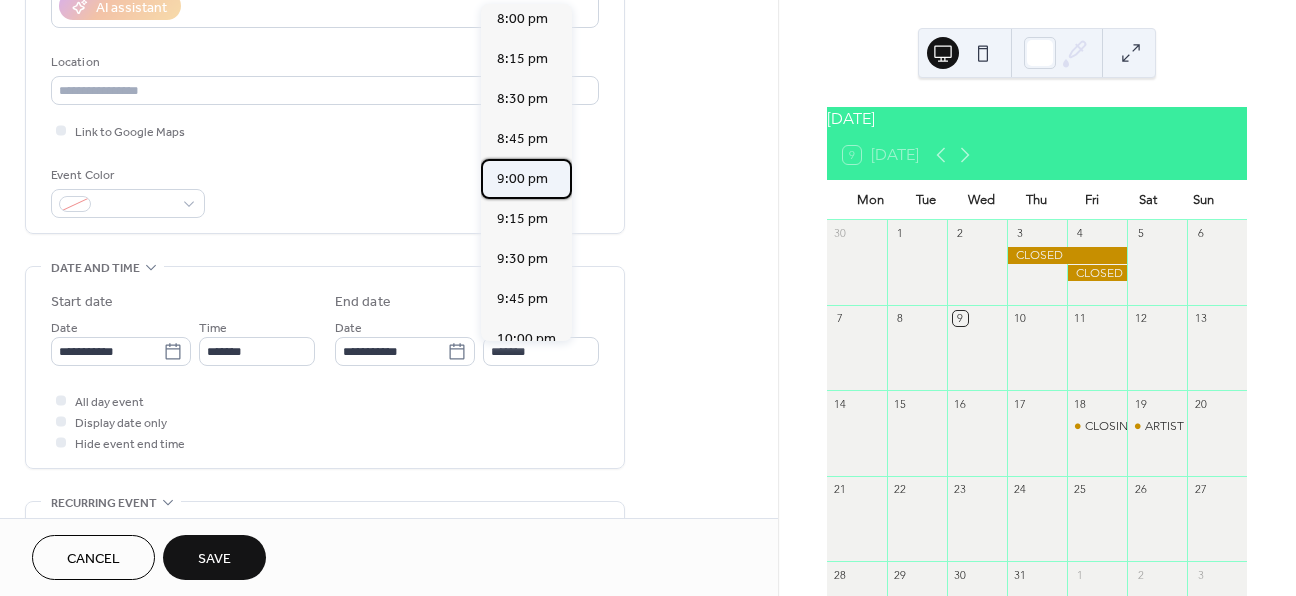 click on "9:00 pm" at bounding box center (522, 179) 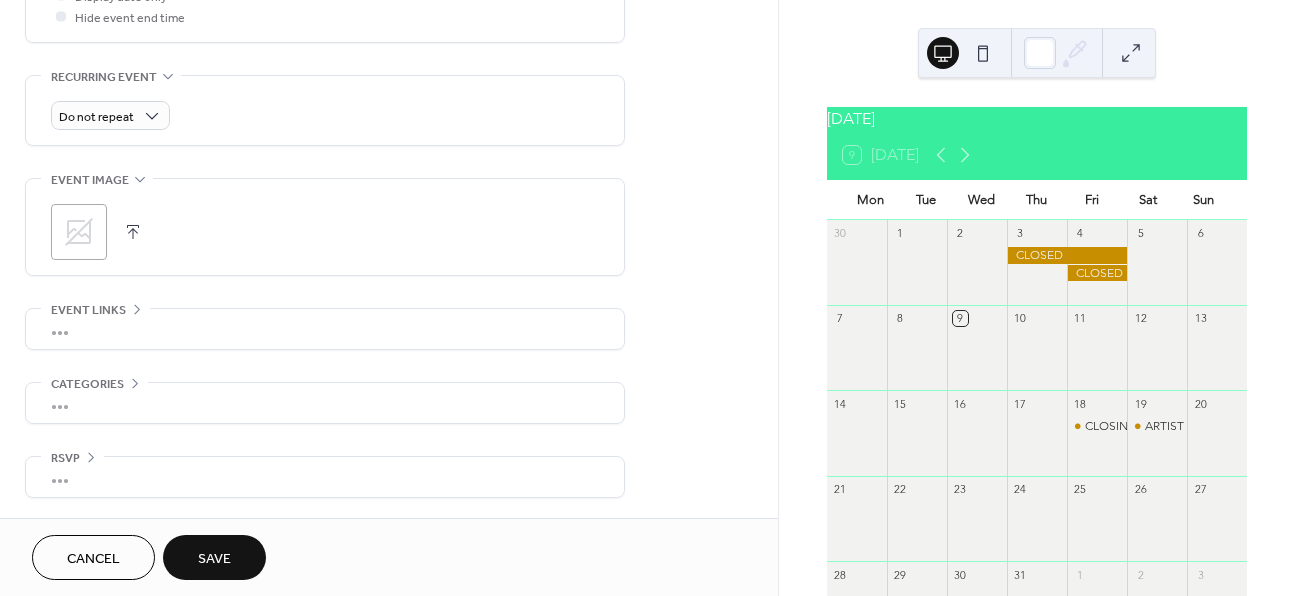 scroll, scrollTop: 816, scrollLeft: 0, axis: vertical 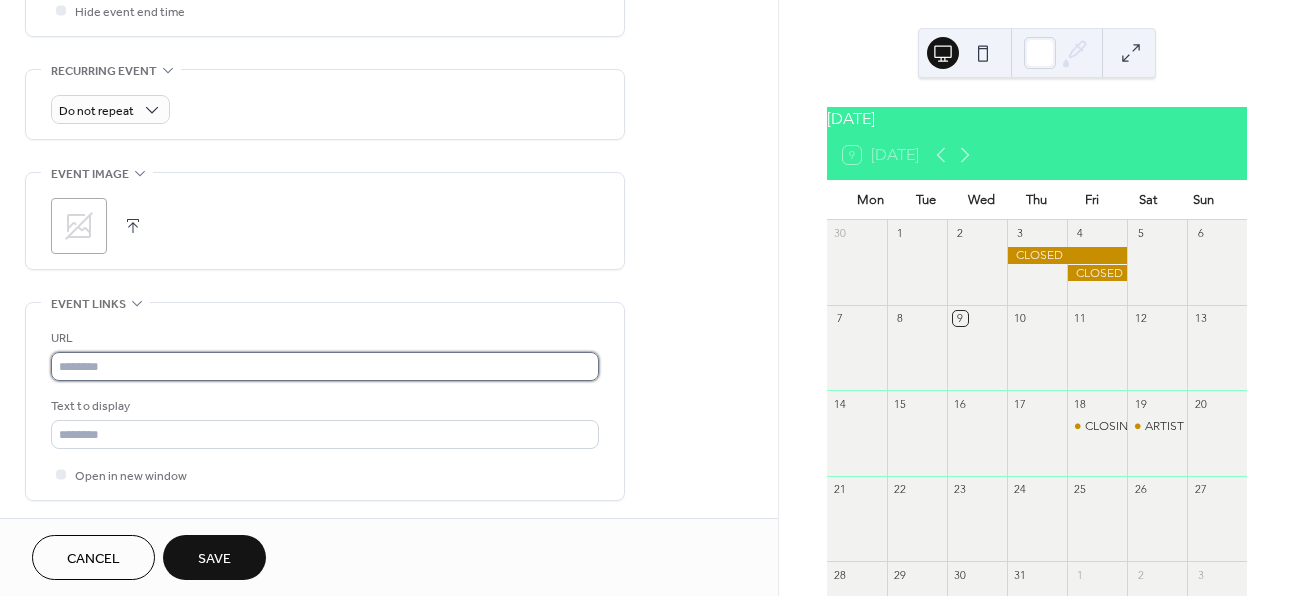 click at bounding box center [325, 366] 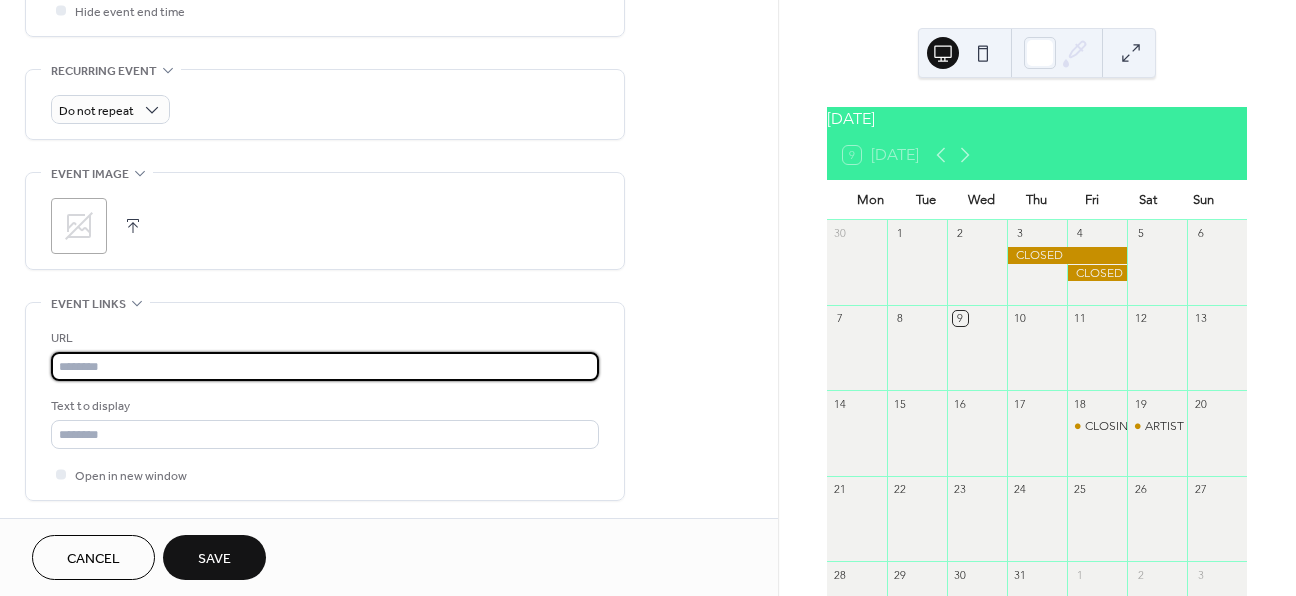 paste on "**********" 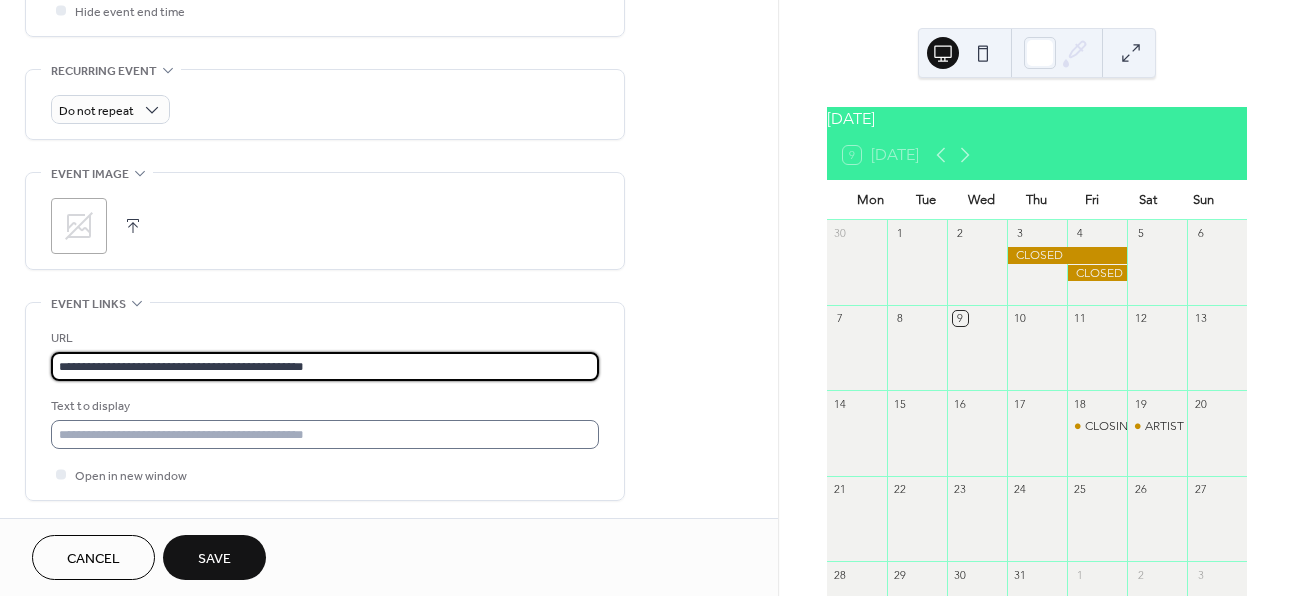 type on "**********" 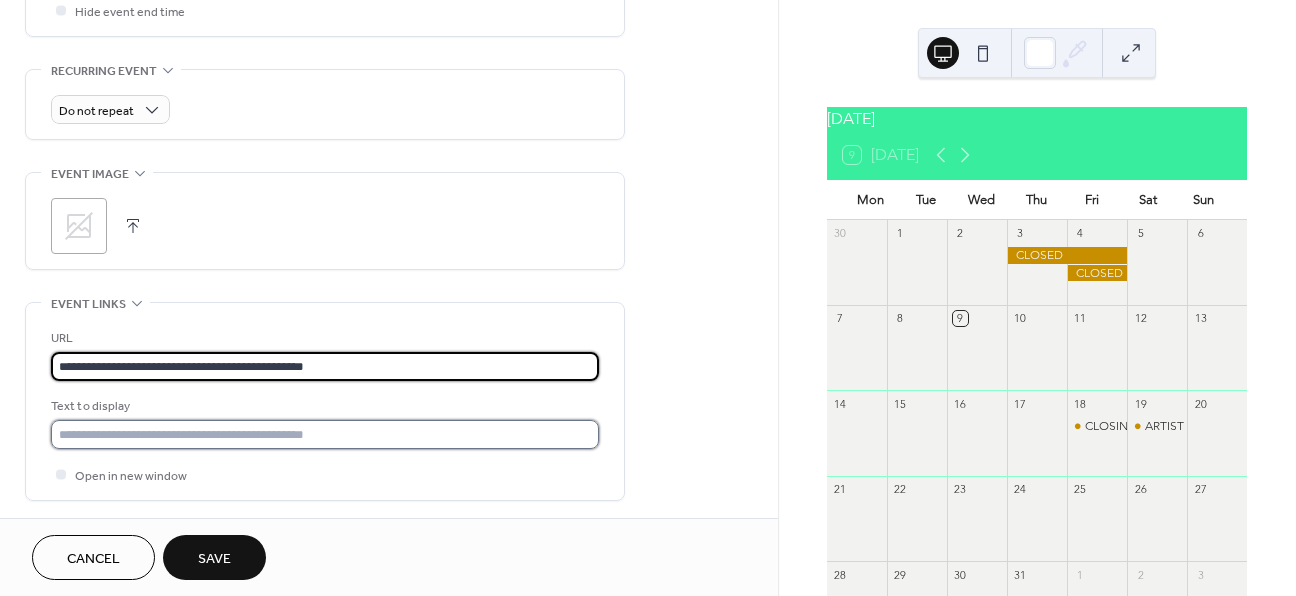 click at bounding box center [325, 434] 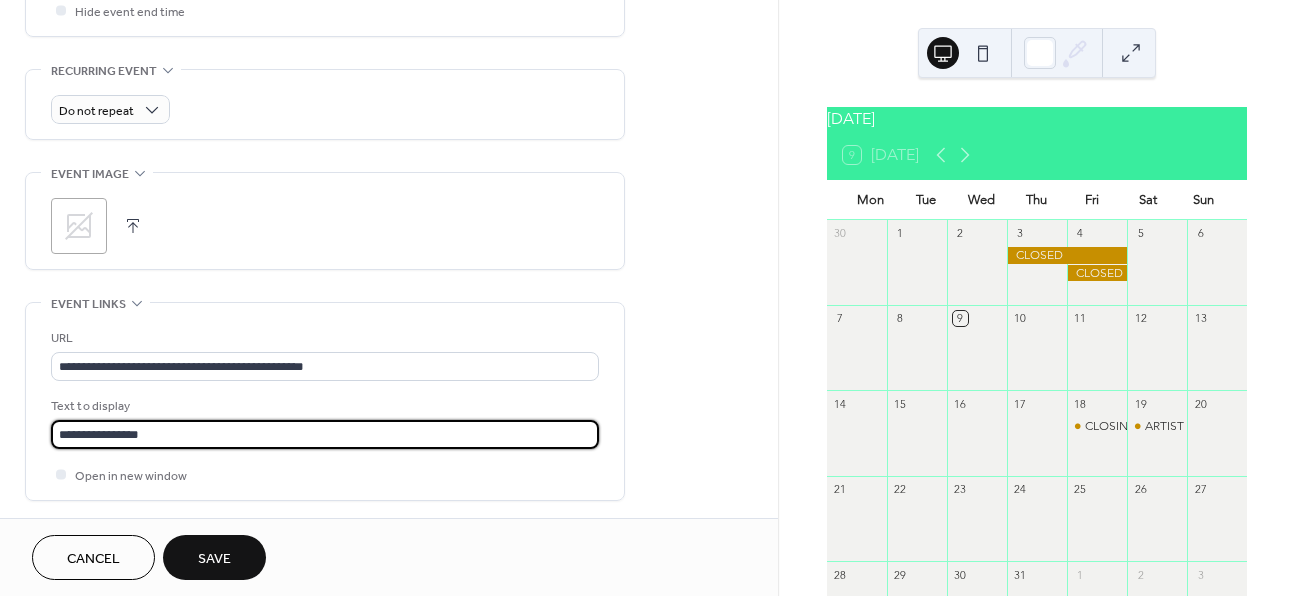 type on "**********" 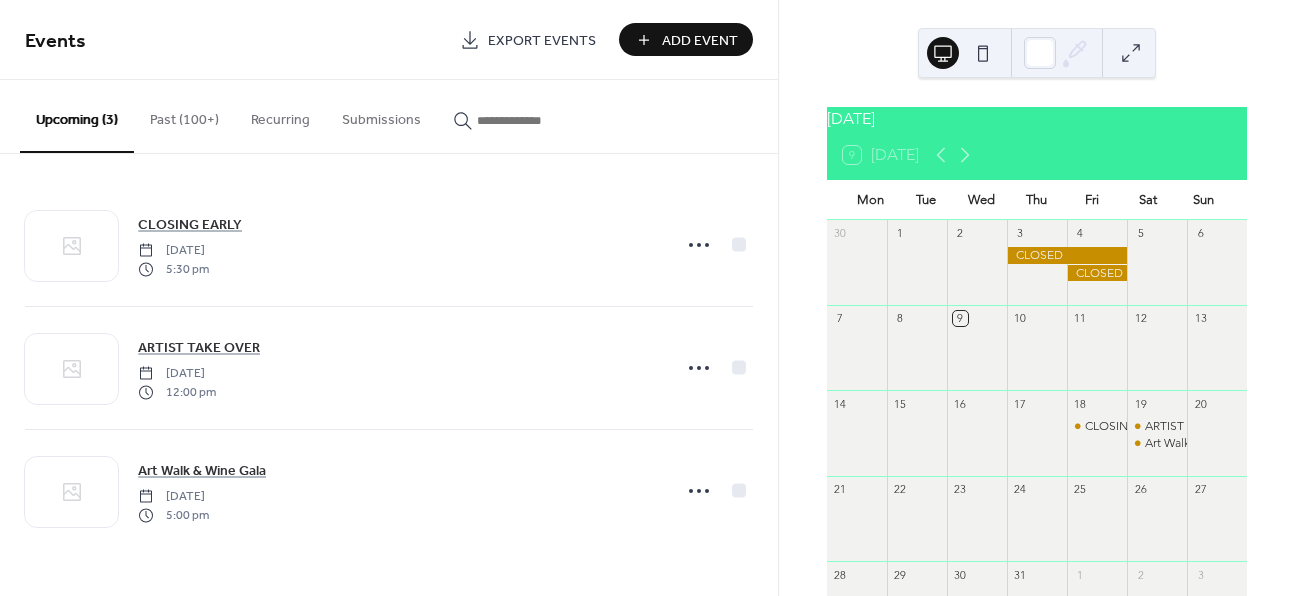 click on "Add Event" at bounding box center [700, 41] 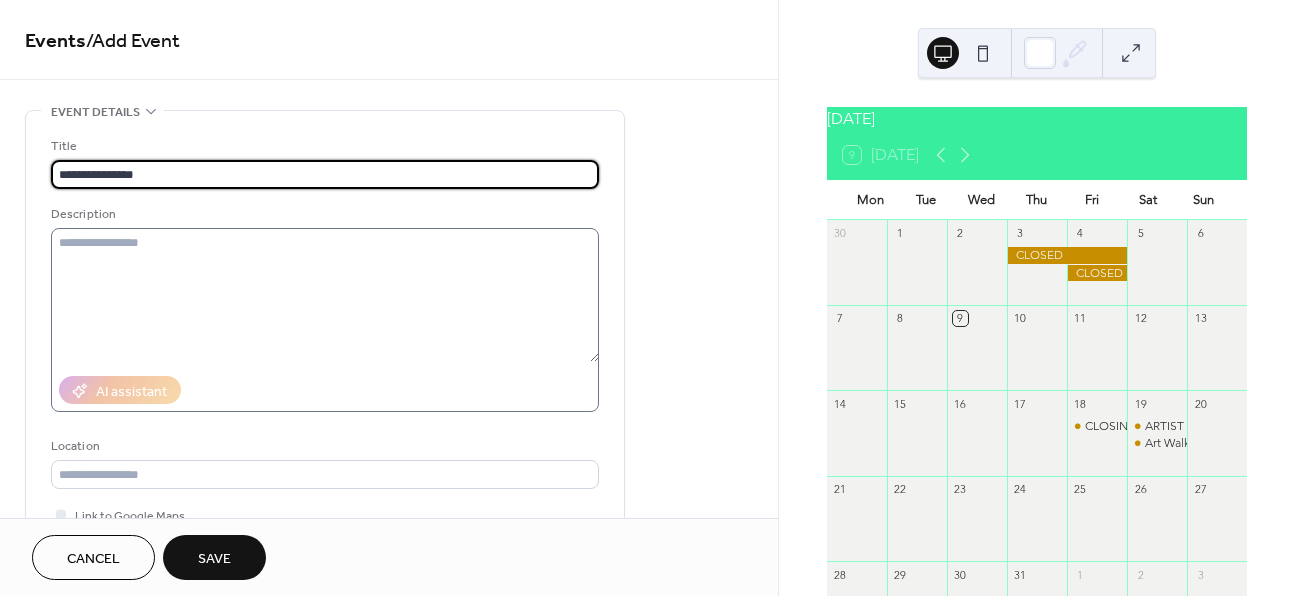 type on "**********" 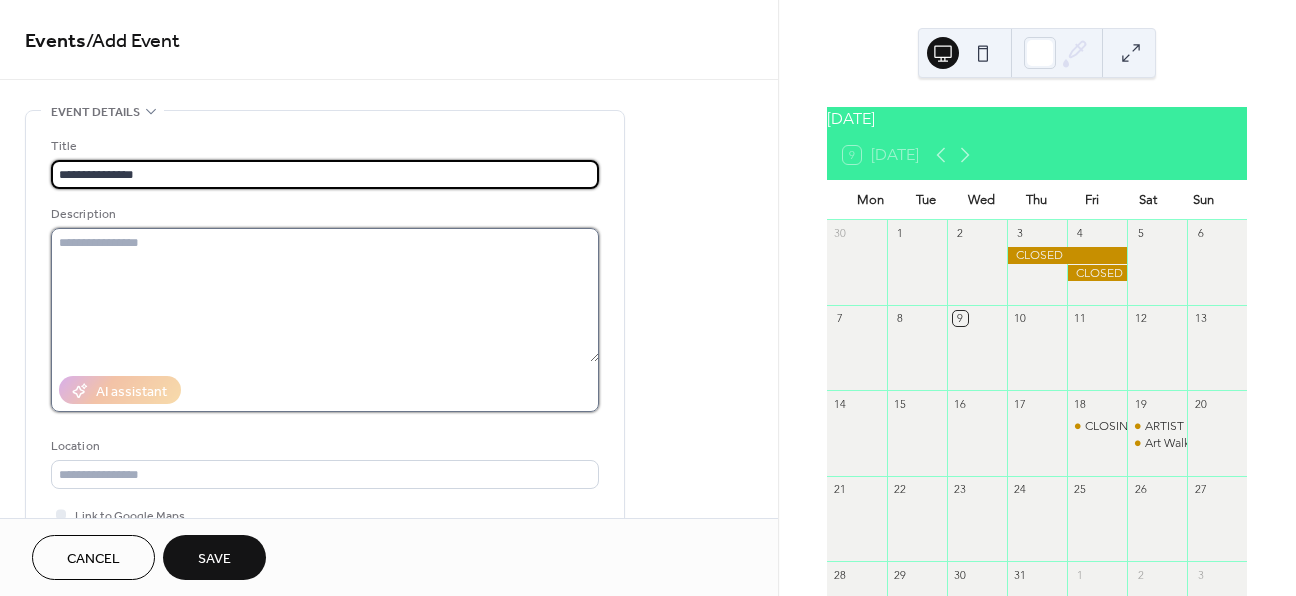 click at bounding box center [325, 295] 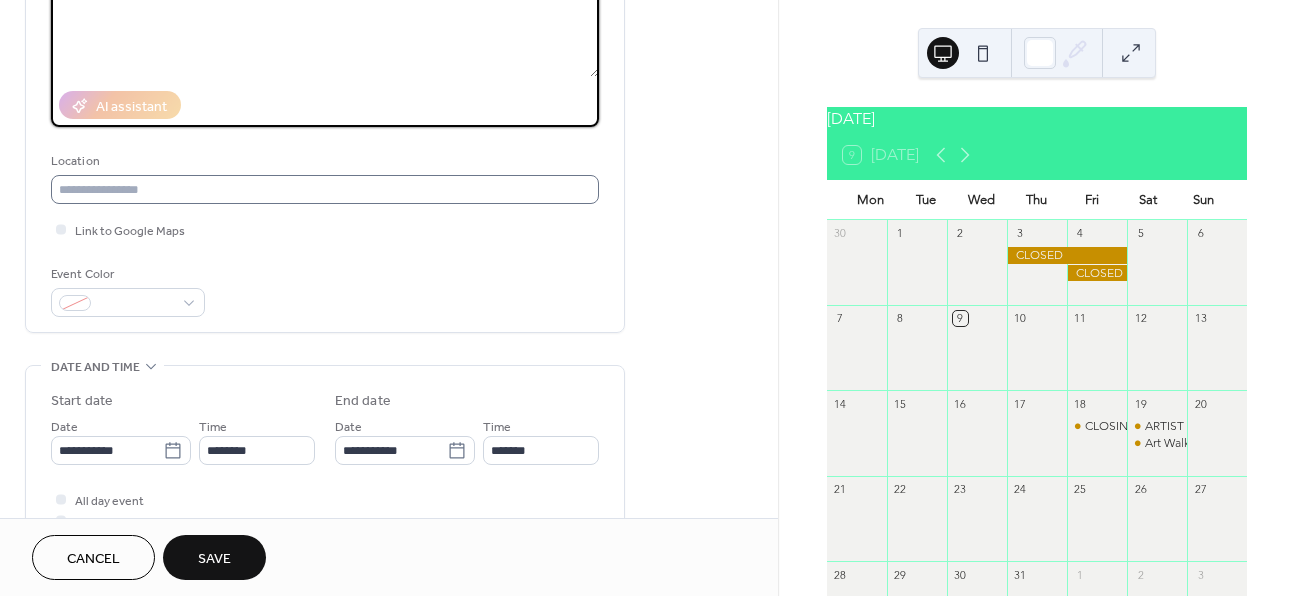 scroll, scrollTop: 380, scrollLeft: 0, axis: vertical 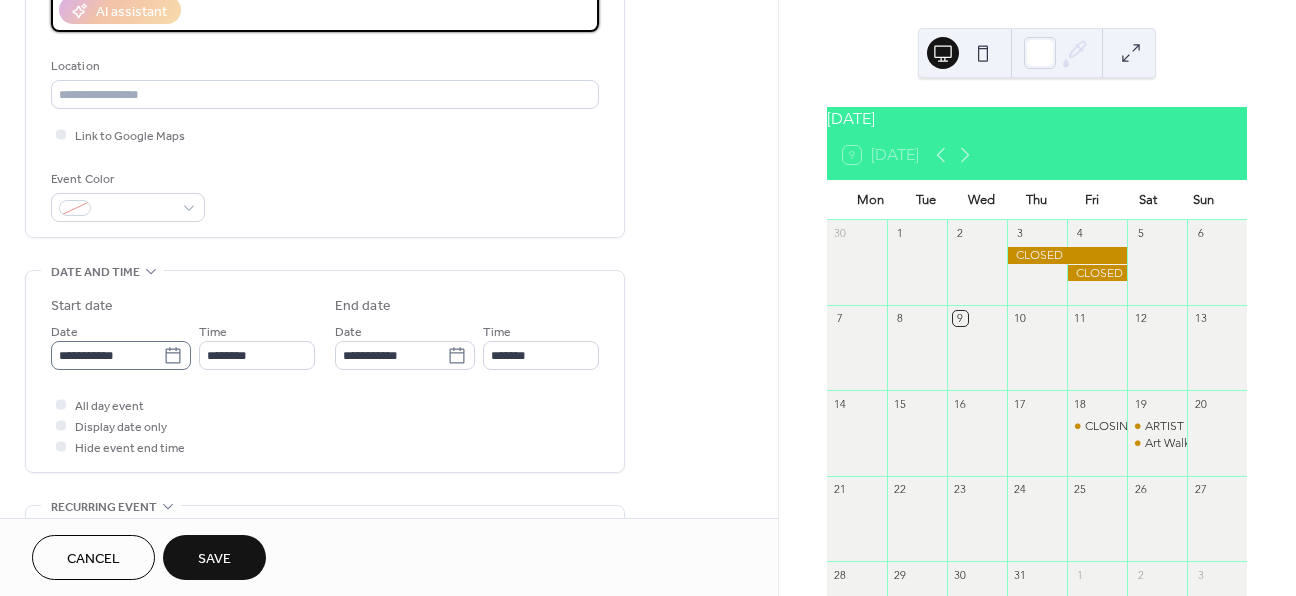 type on "**********" 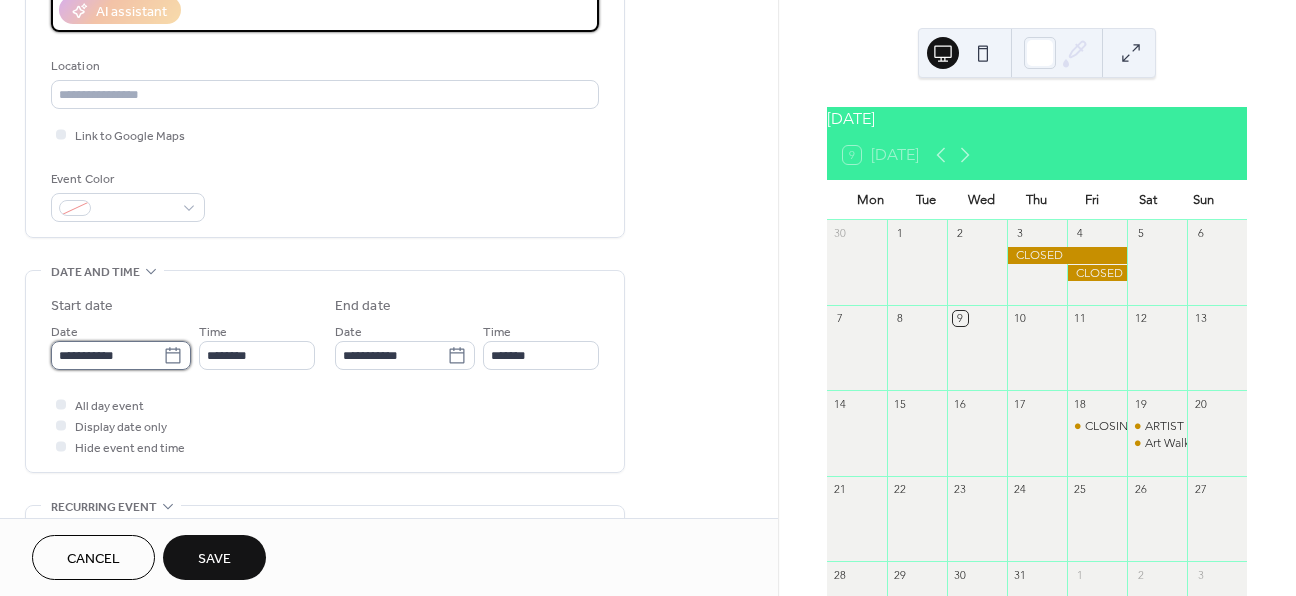 click on "**********" at bounding box center (107, 355) 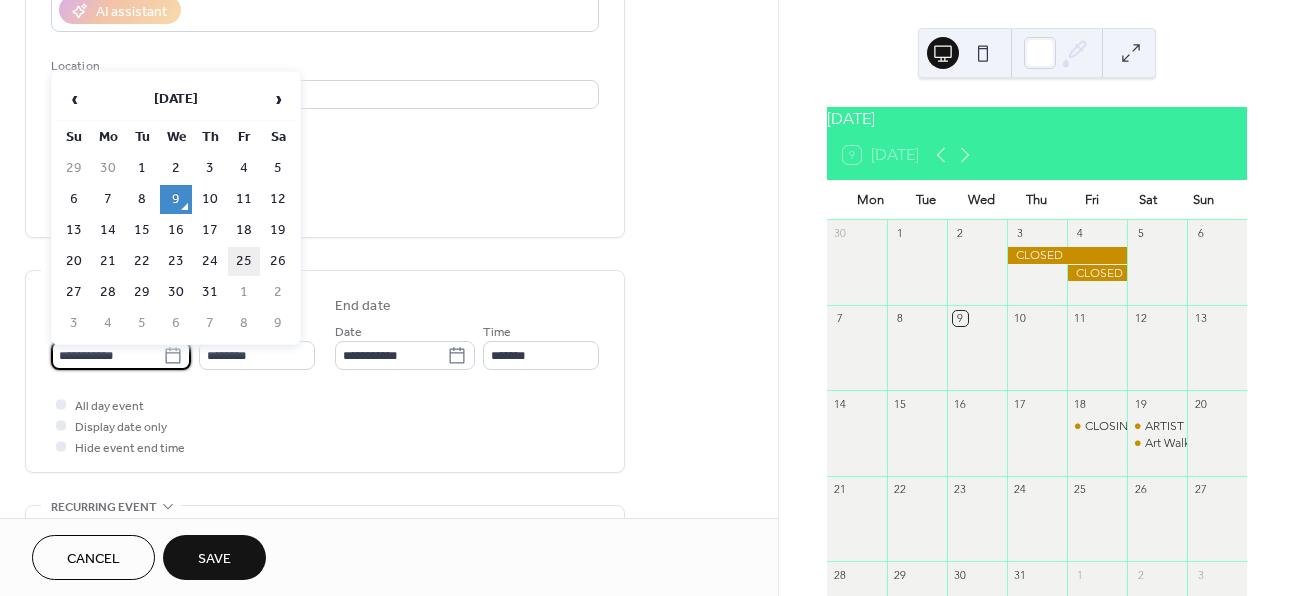 click on "25" at bounding box center [244, 261] 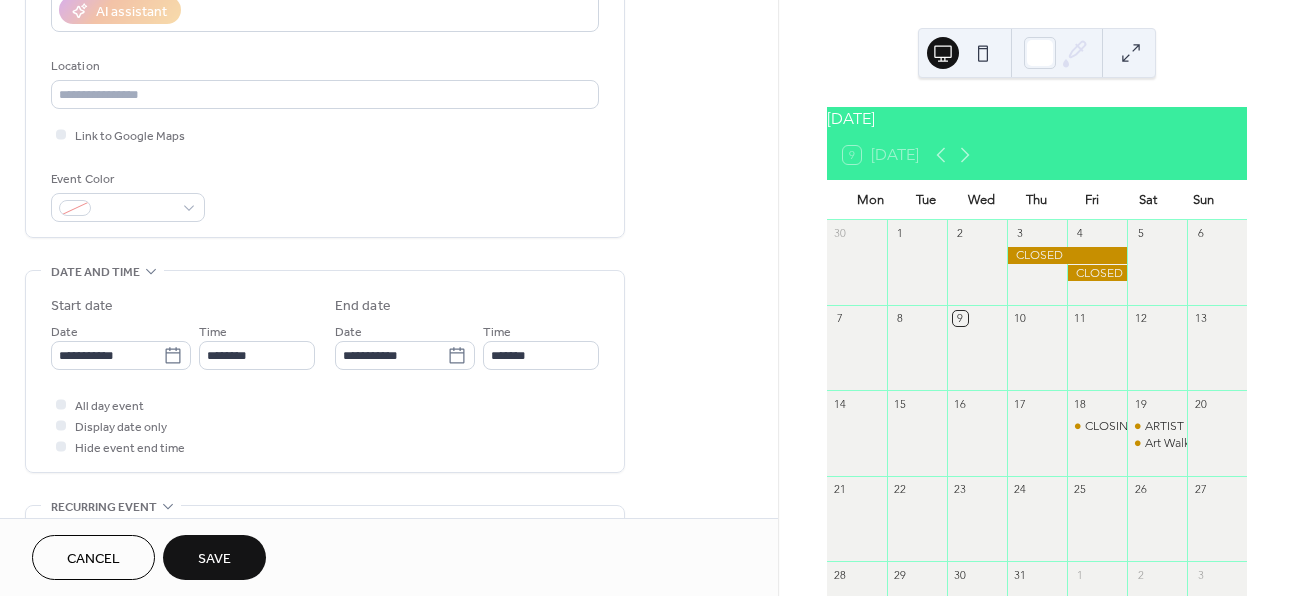 type on "**********" 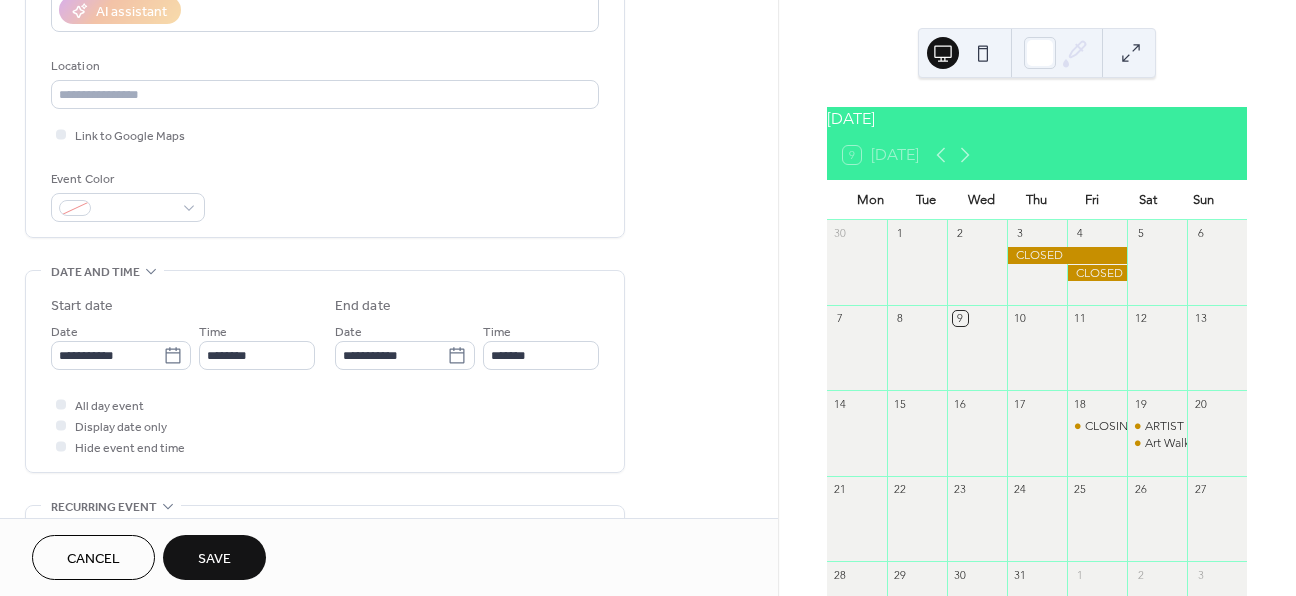 type on "**********" 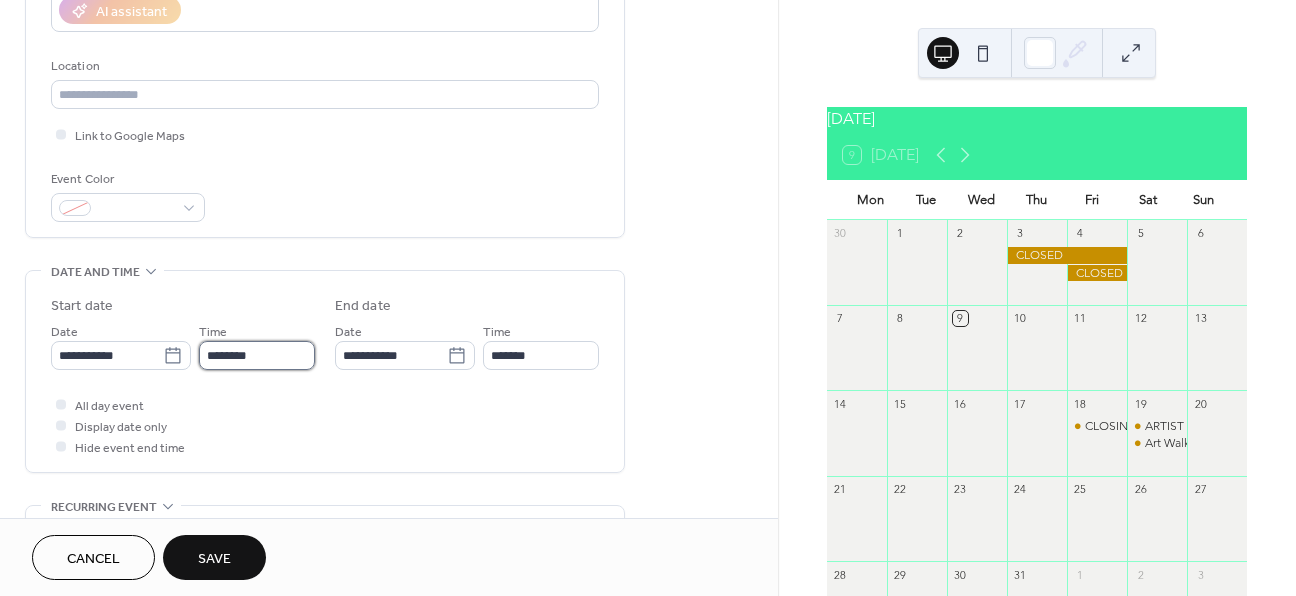 click on "********" at bounding box center [257, 355] 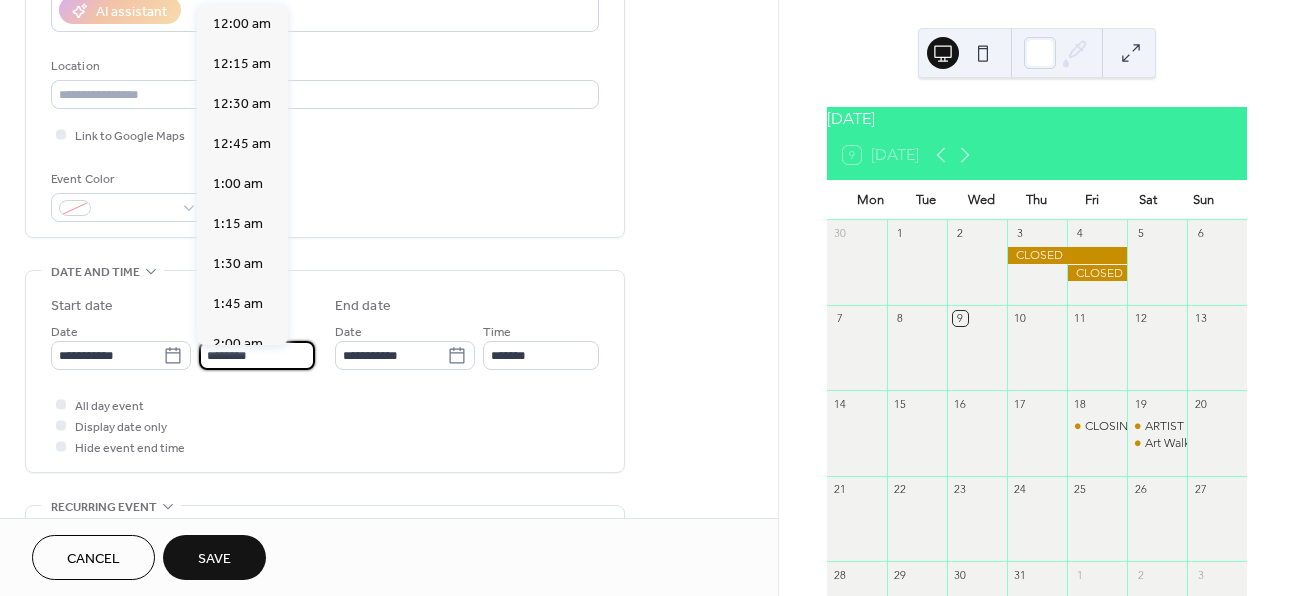 scroll, scrollTop: 1920, scrollLeft: 0, axis: vertical 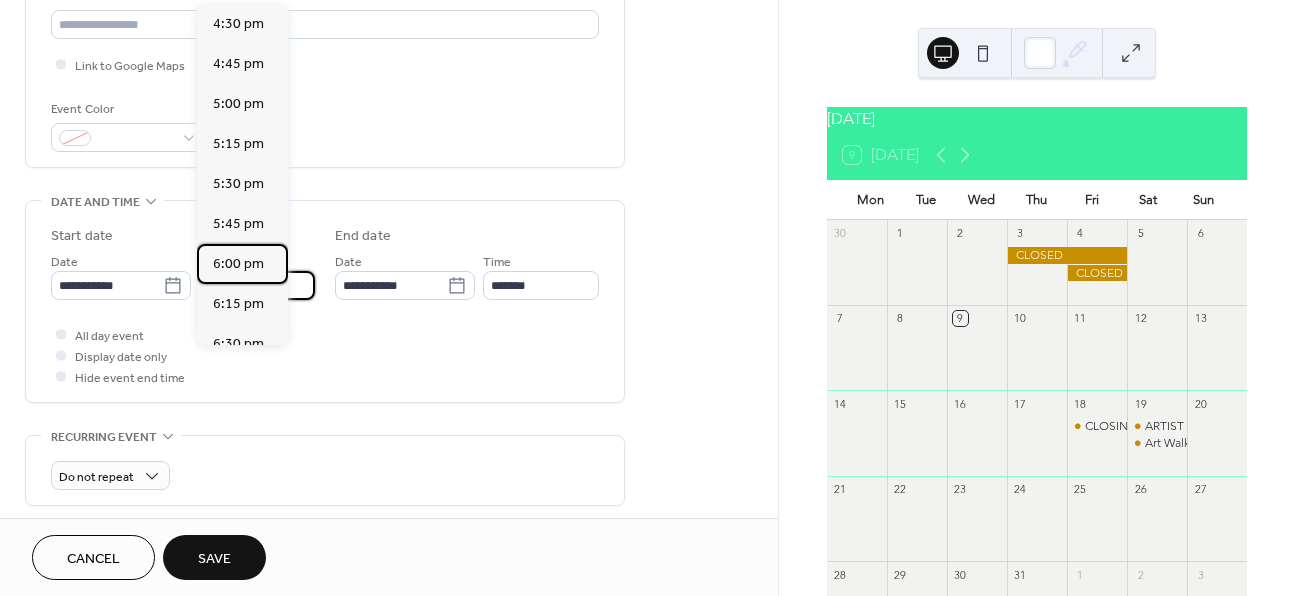 click on "6:00 pm" at bounding box center (238, 264) 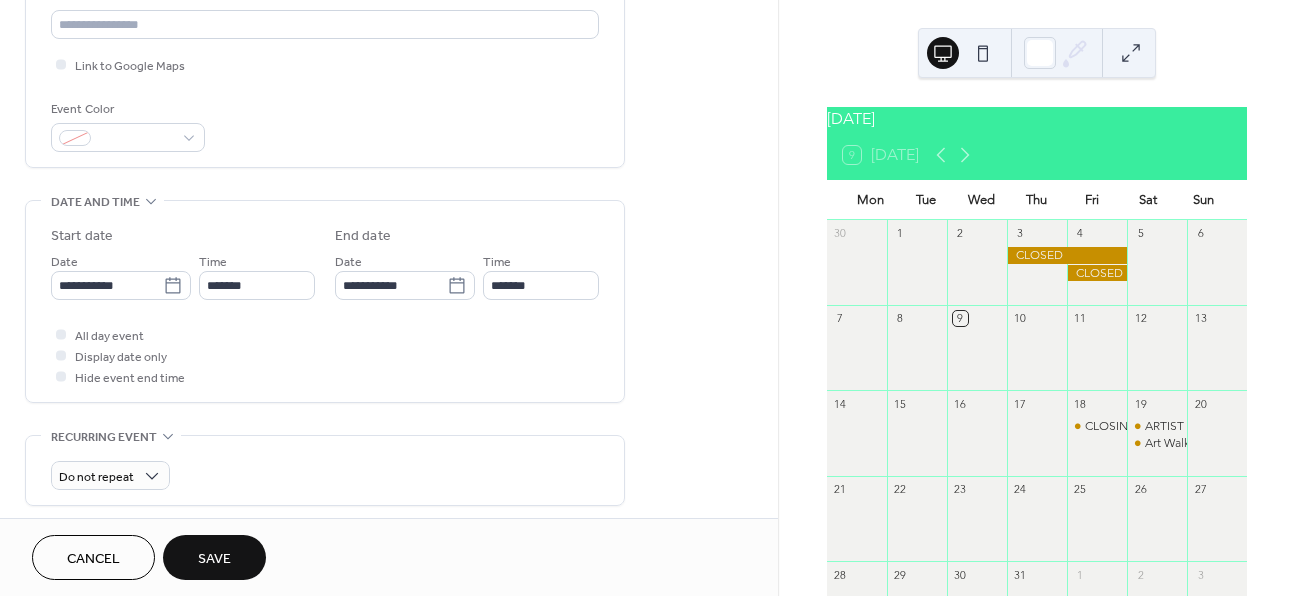 type on "*******" 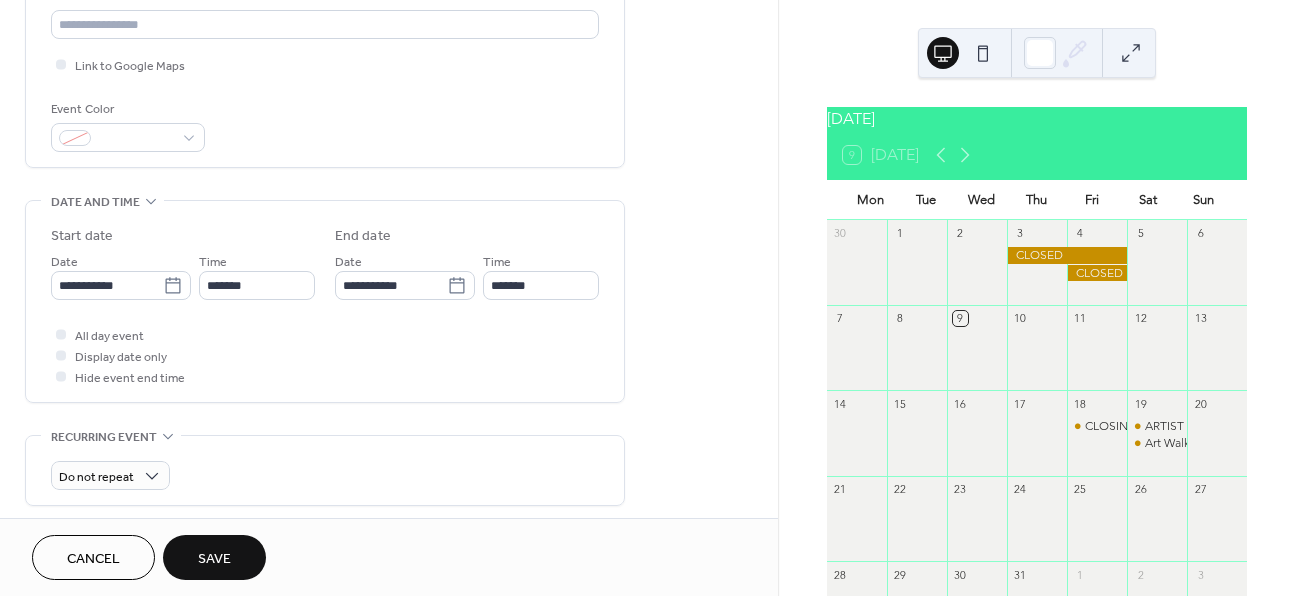 click on "Time *******" at bounding box center (257, 275) 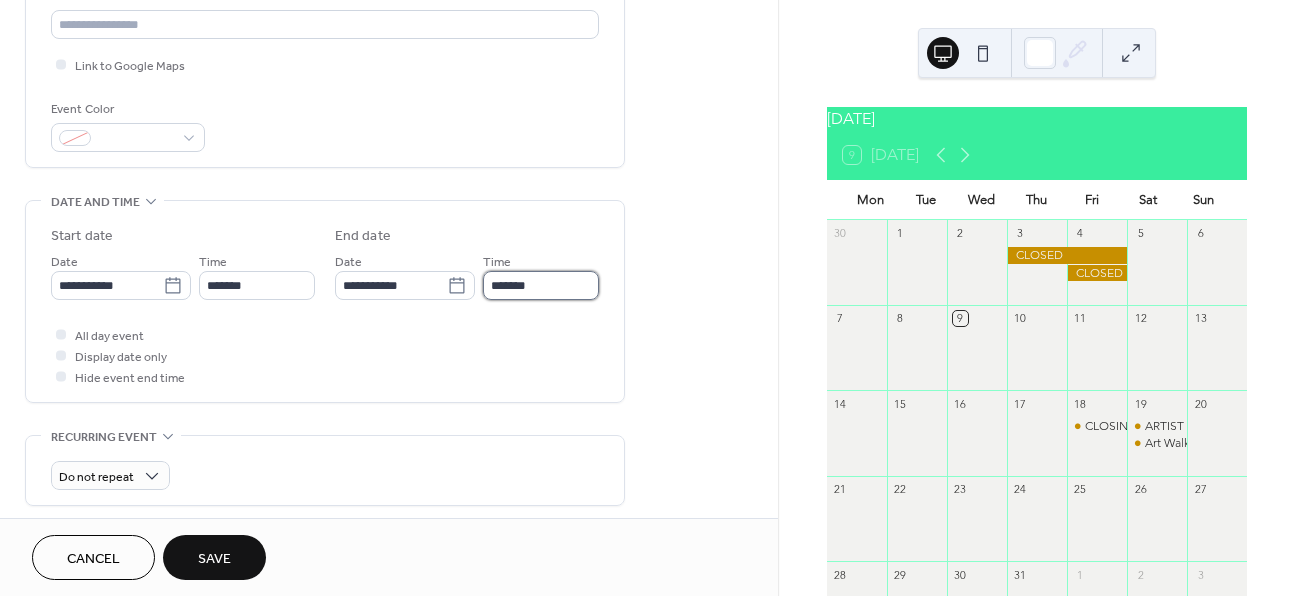 click on "*******" at bounding box center (541, 285) 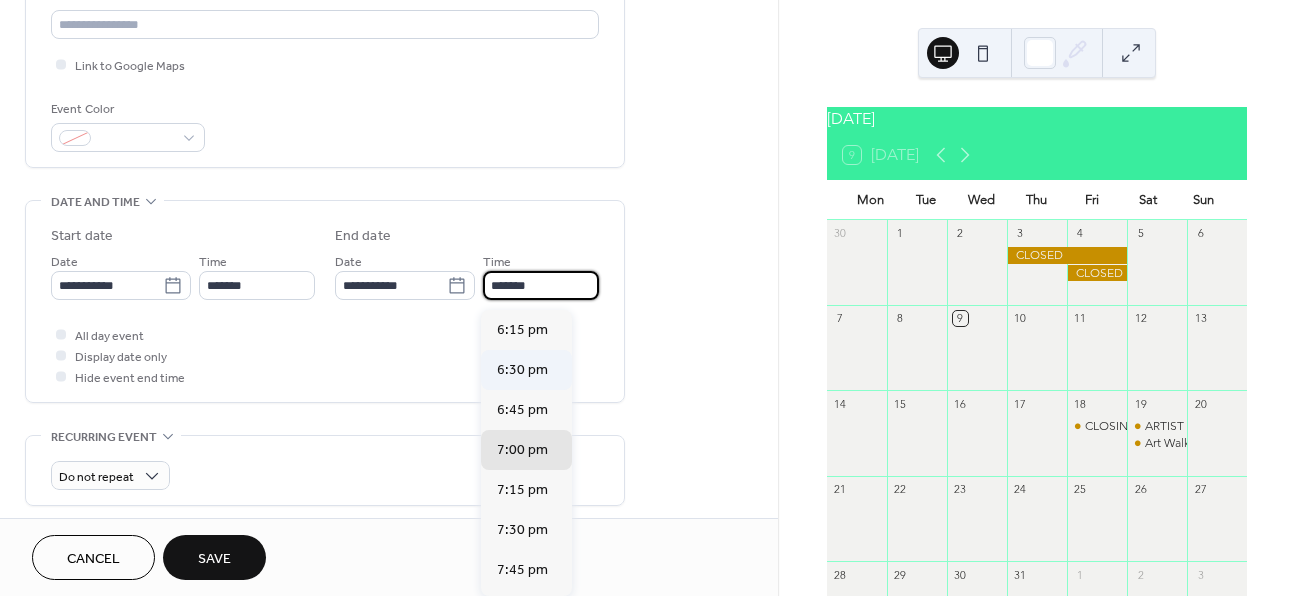 scroll, scrollTop: 473, scrollLeft: 0, axis: vertical 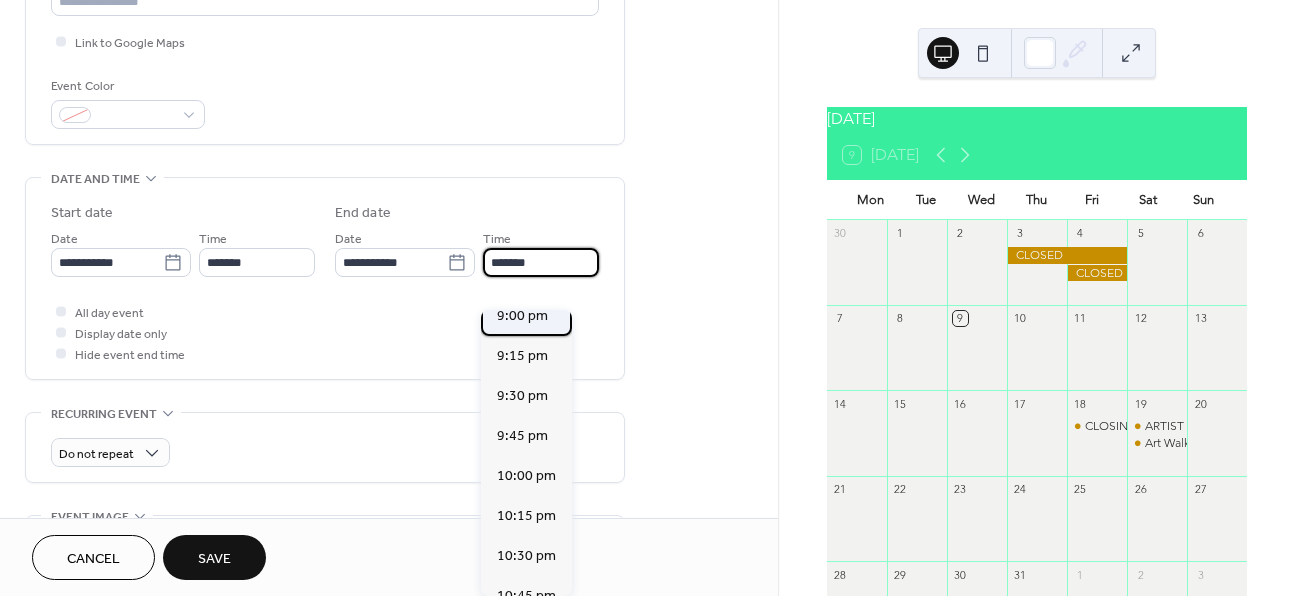 click on "9:00 pm" at bounding box center (522, 316) 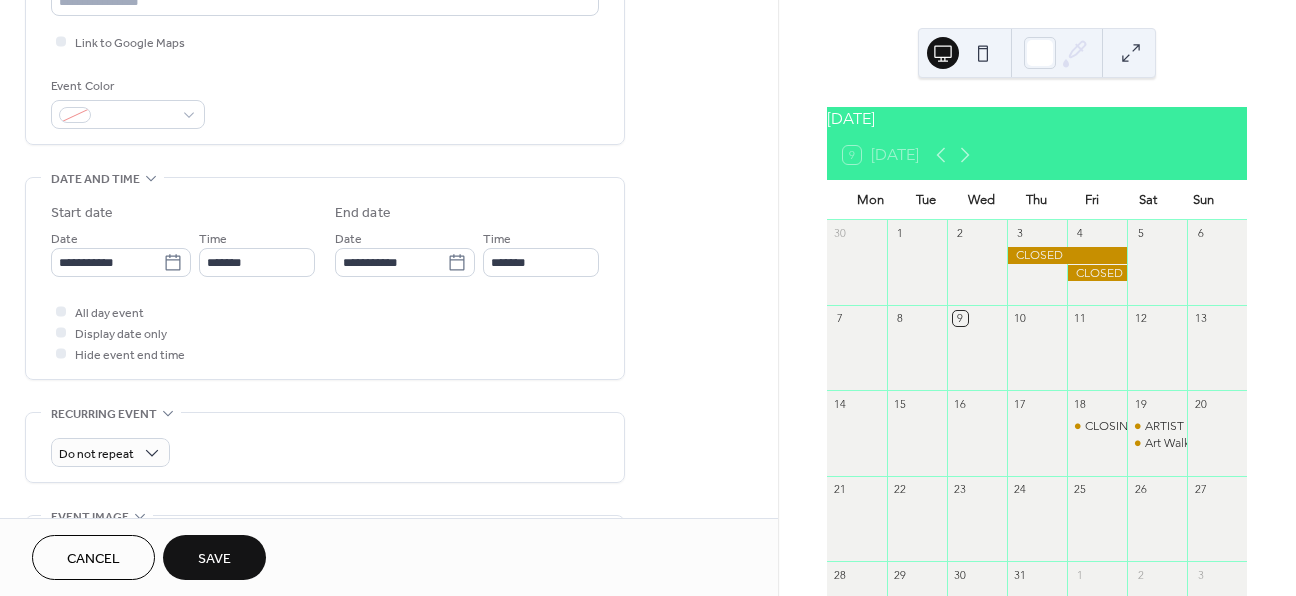 type on "*******" 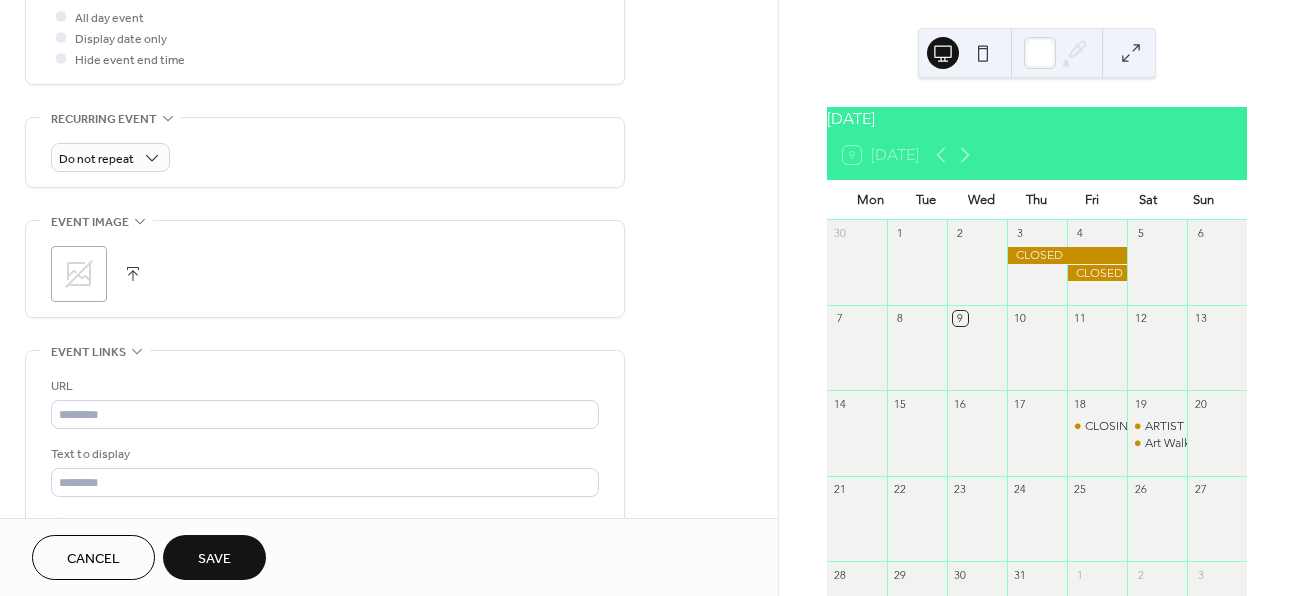 scroll, scrollTop: 813, scrollLeft: 0, axis: vertical 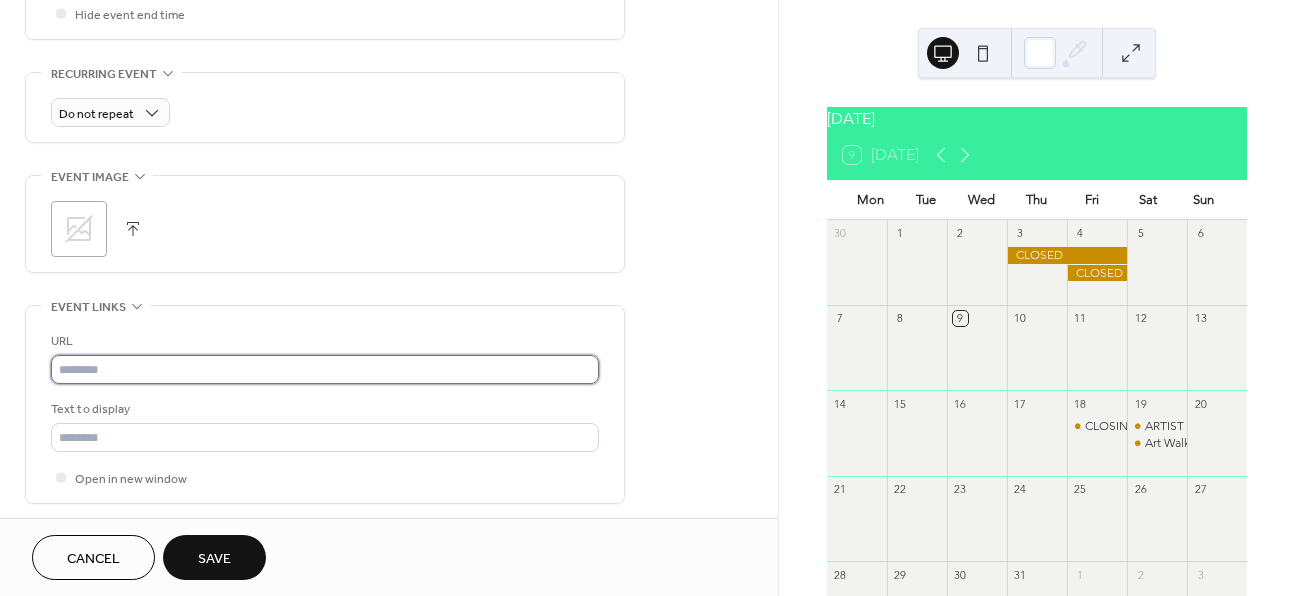 click at bounding box center (325, 369) 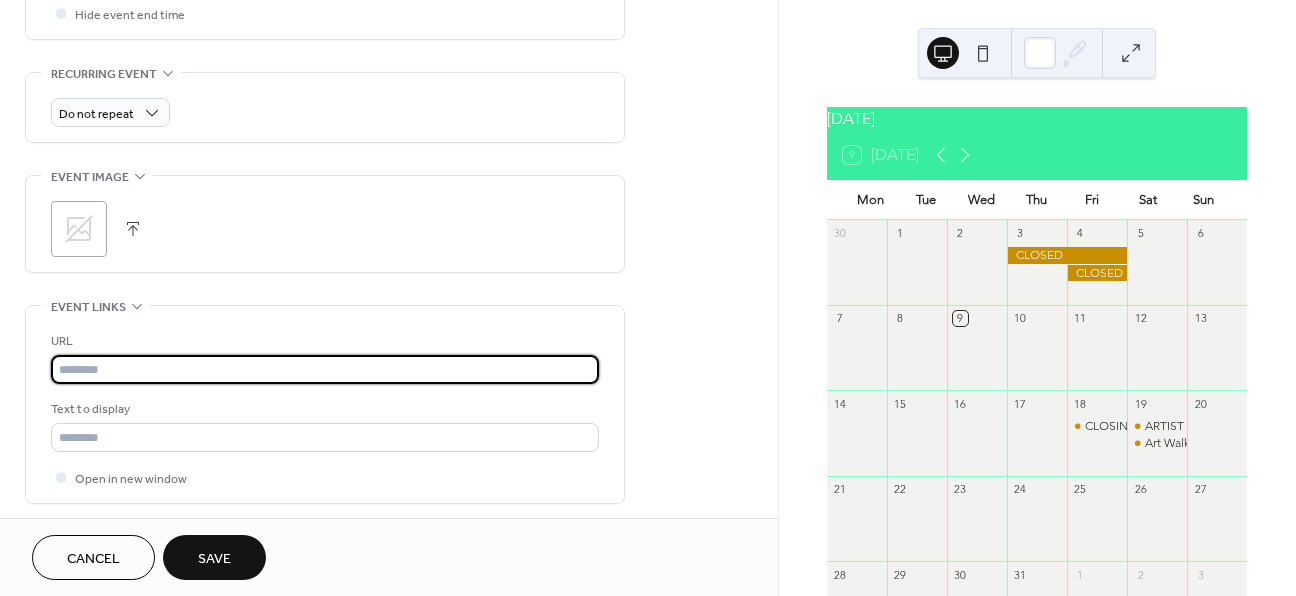 paste on "**********" 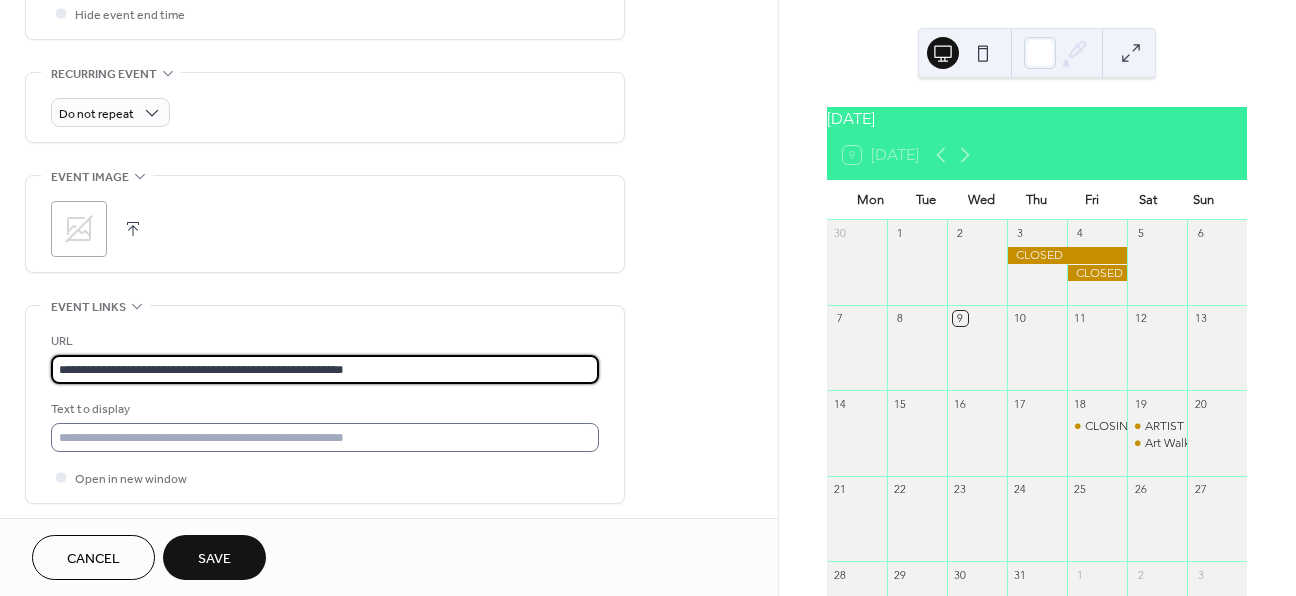 type on "**********" 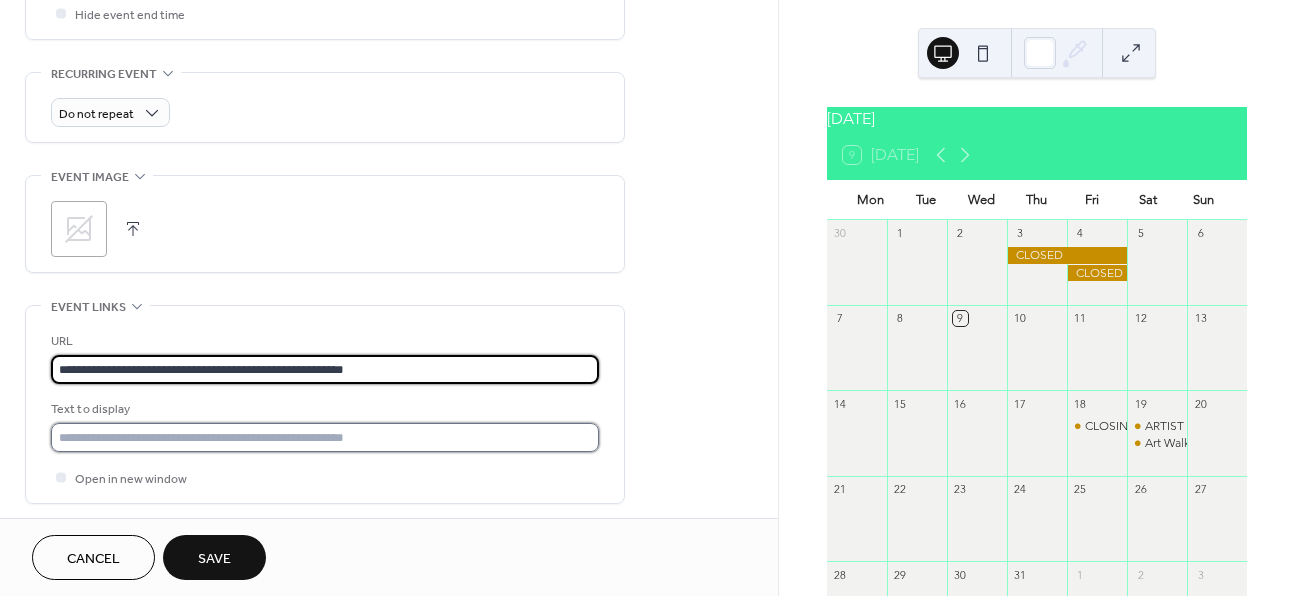 click at bounding box center [325, 437] 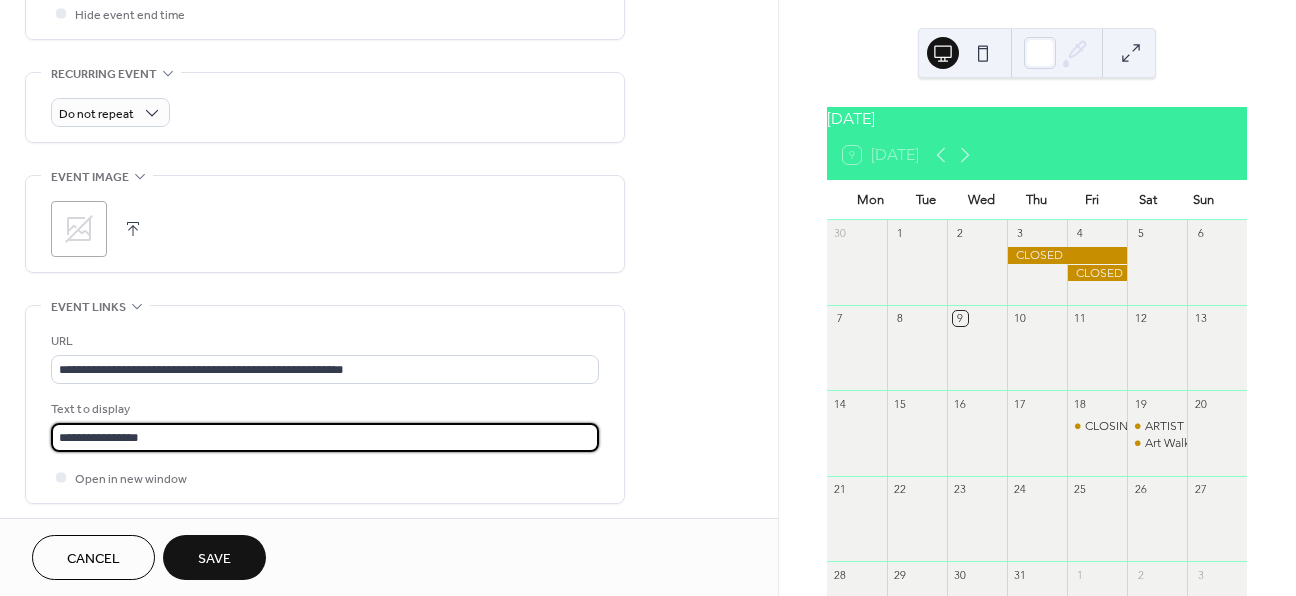 type on "**********" 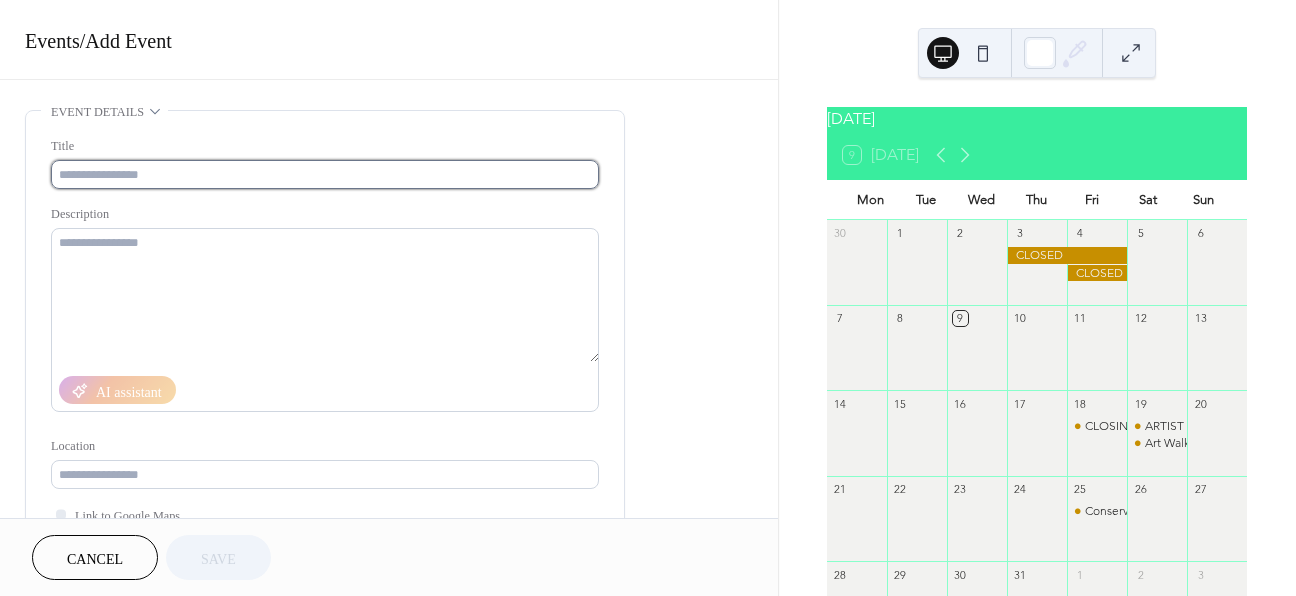 click at bounding box center [325, 174] 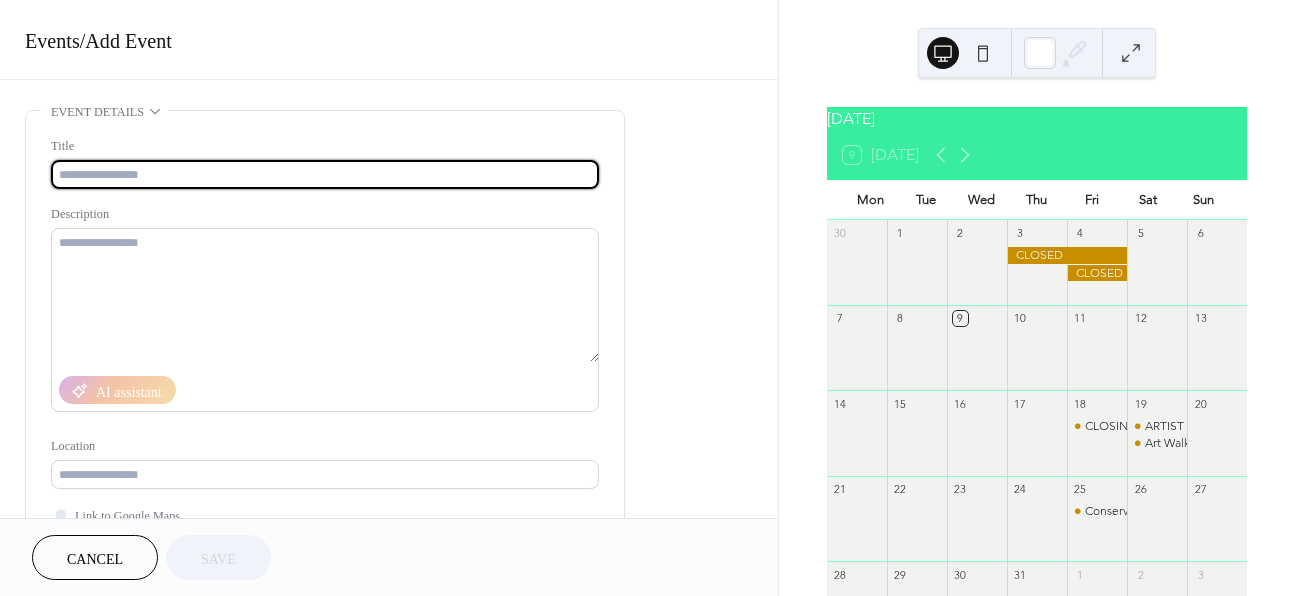 scroll, scrollTop: 0, scrollLeft: 0, axis: both 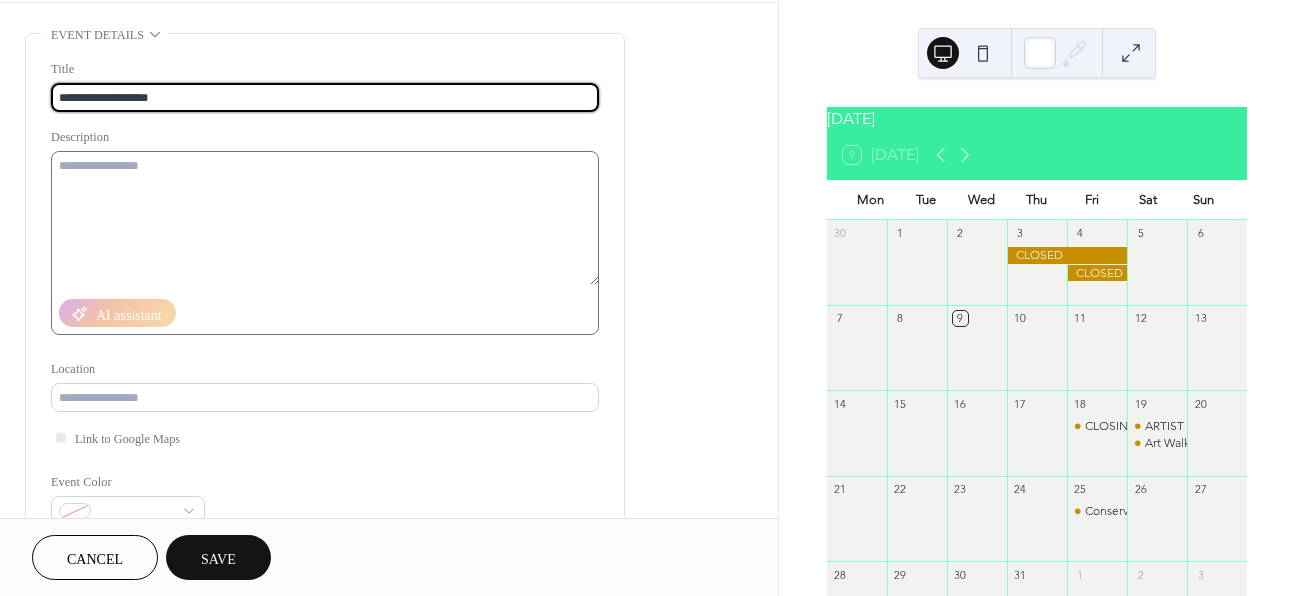 type on "**********" 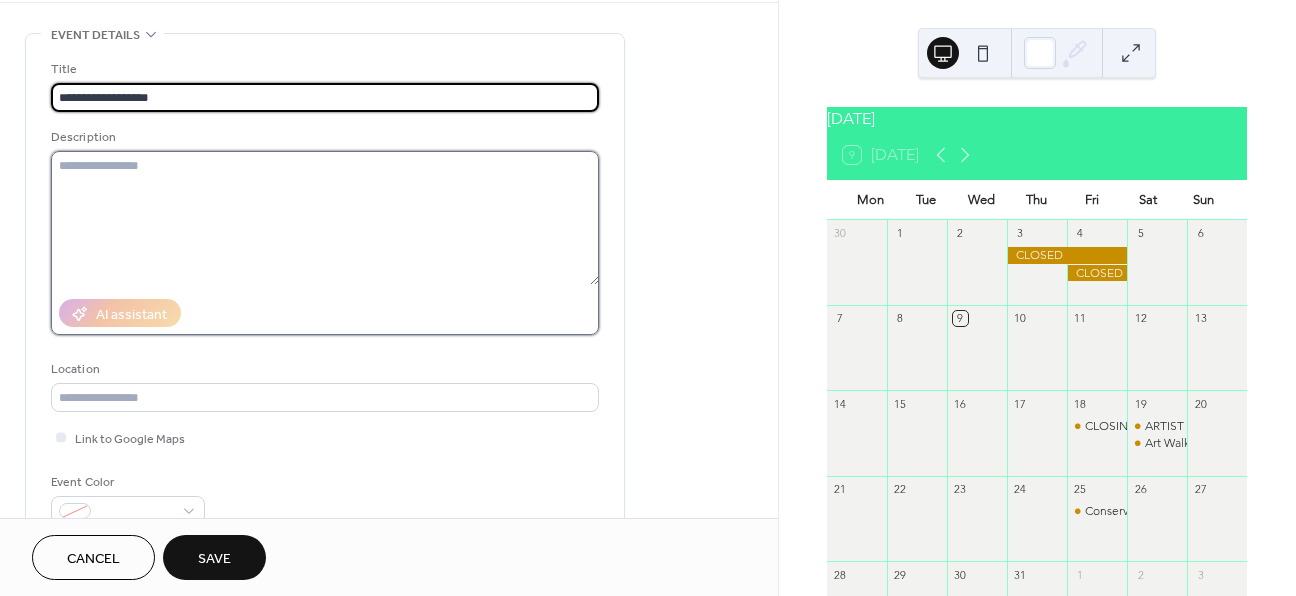 click at bounding box center [325, 218] 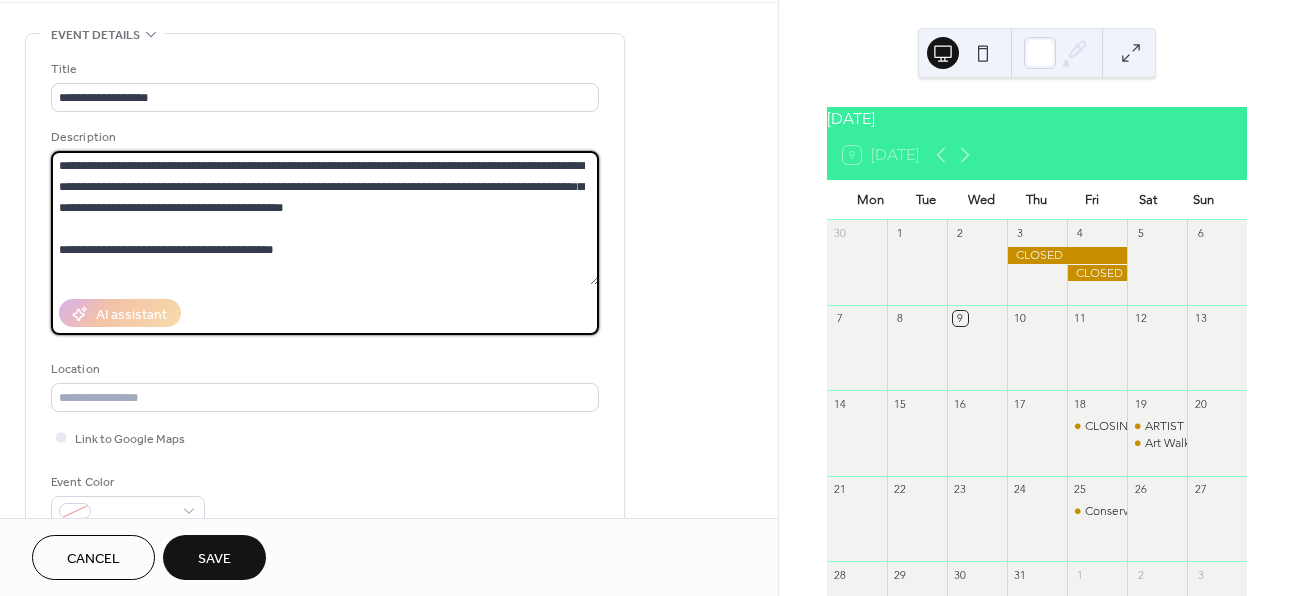 click on "**********" at bounding box center [325, 218] 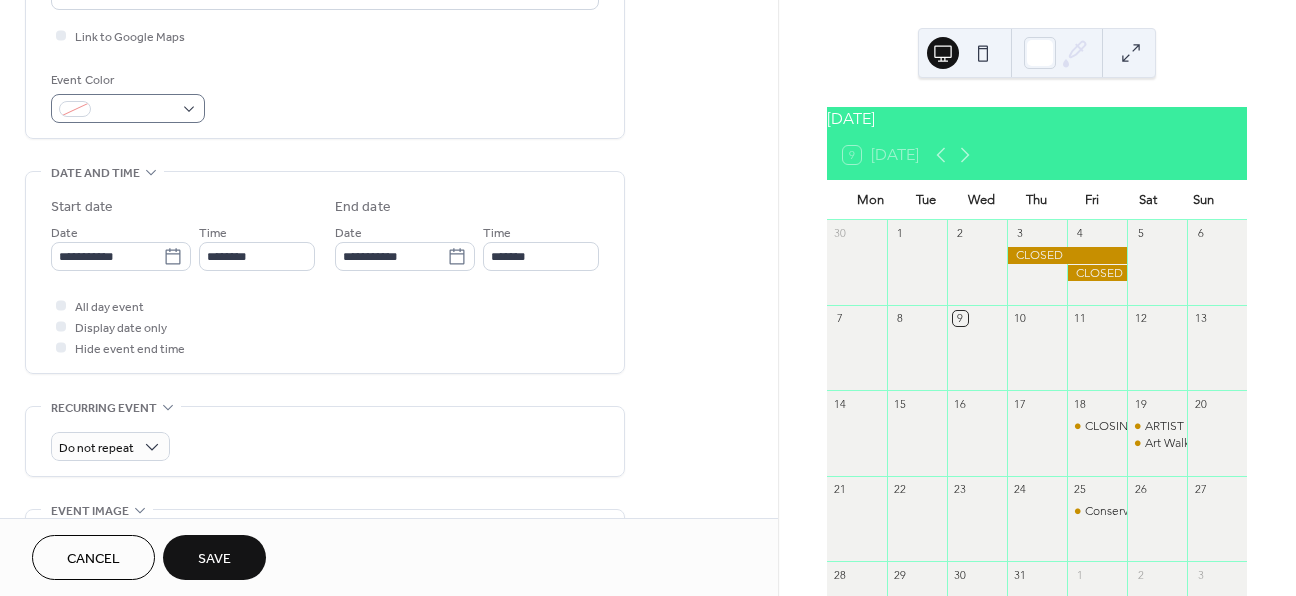 scroll, scrollTop: 536, scrollLeft: 0, axis: vertical 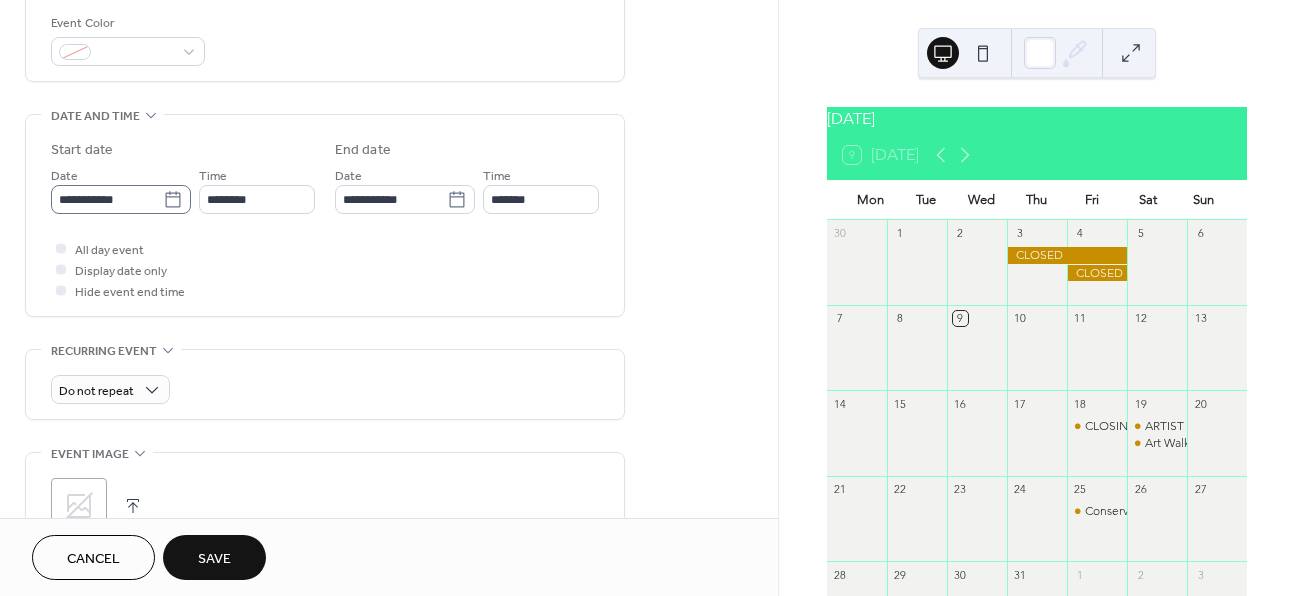 type on "**********" 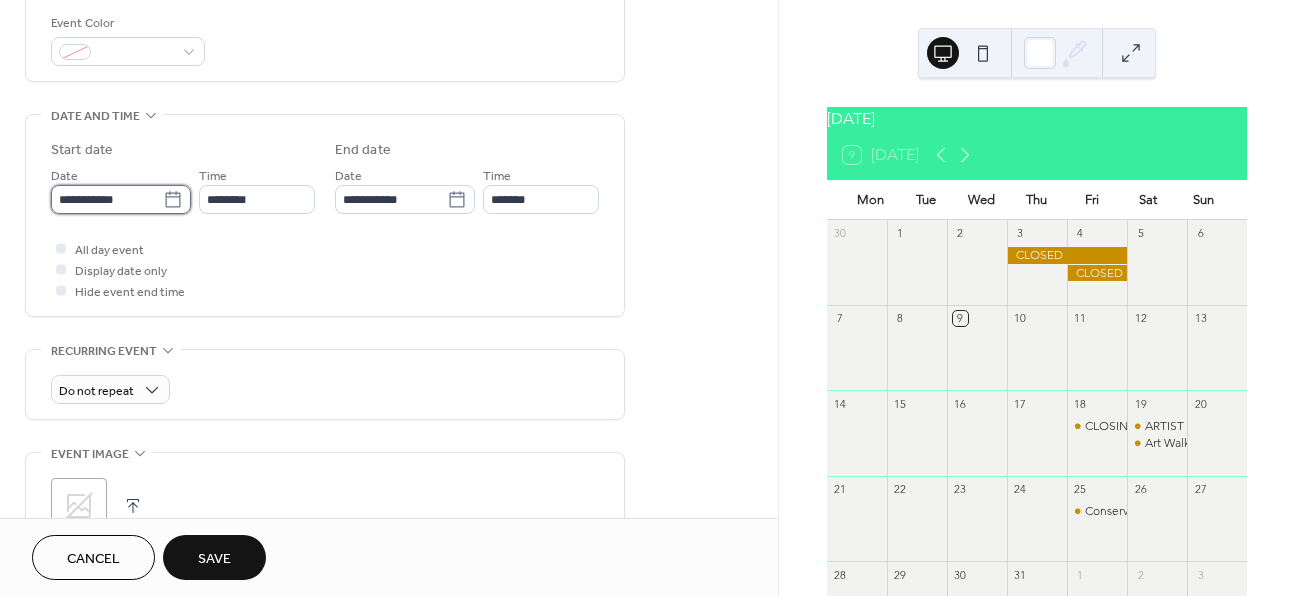 click on "**********" at bounding box center (107, 199) 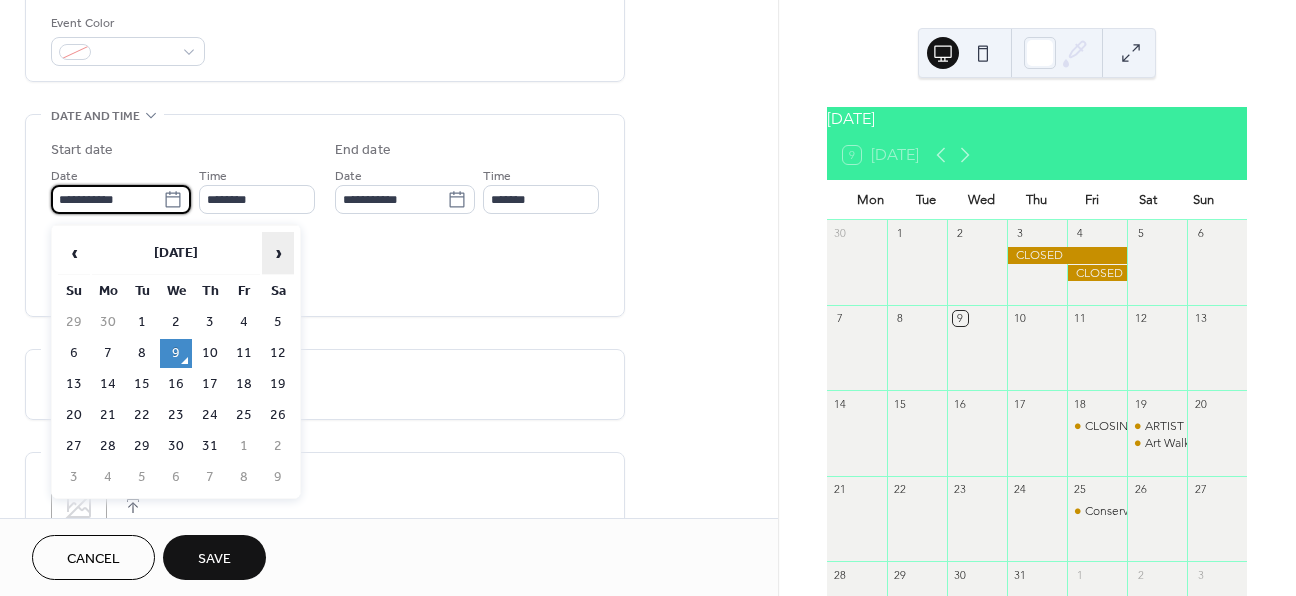 click on "›" at bounding box center (278, 253) 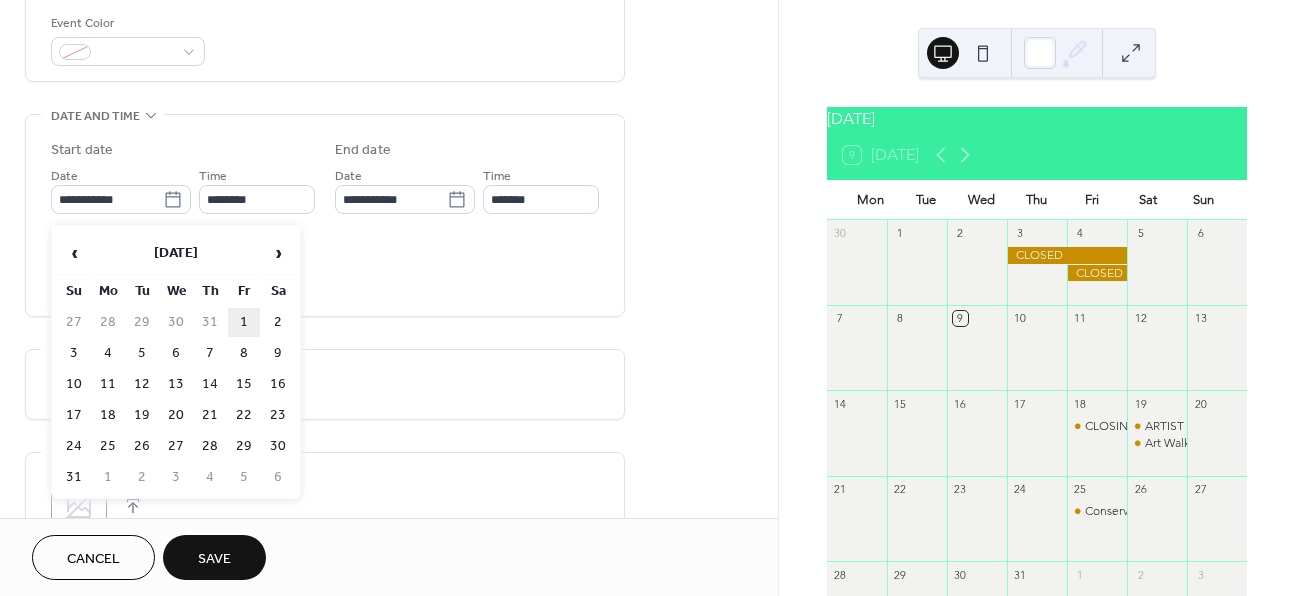 click on "1" at bounding box center (244, 322) 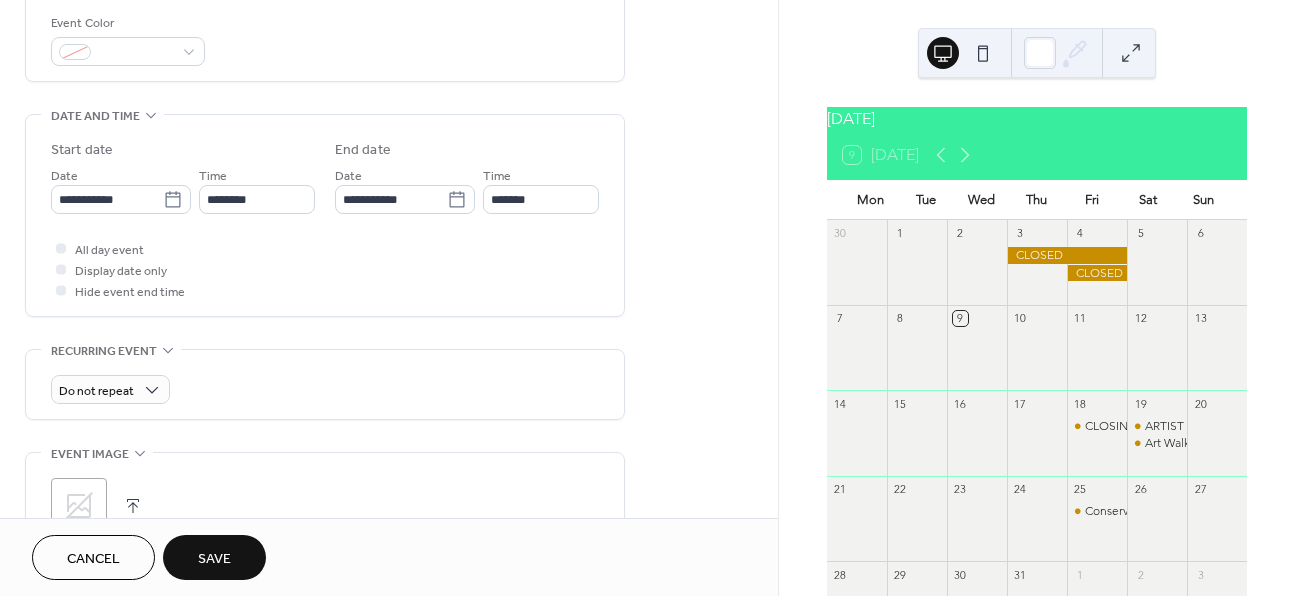 type on "**********" 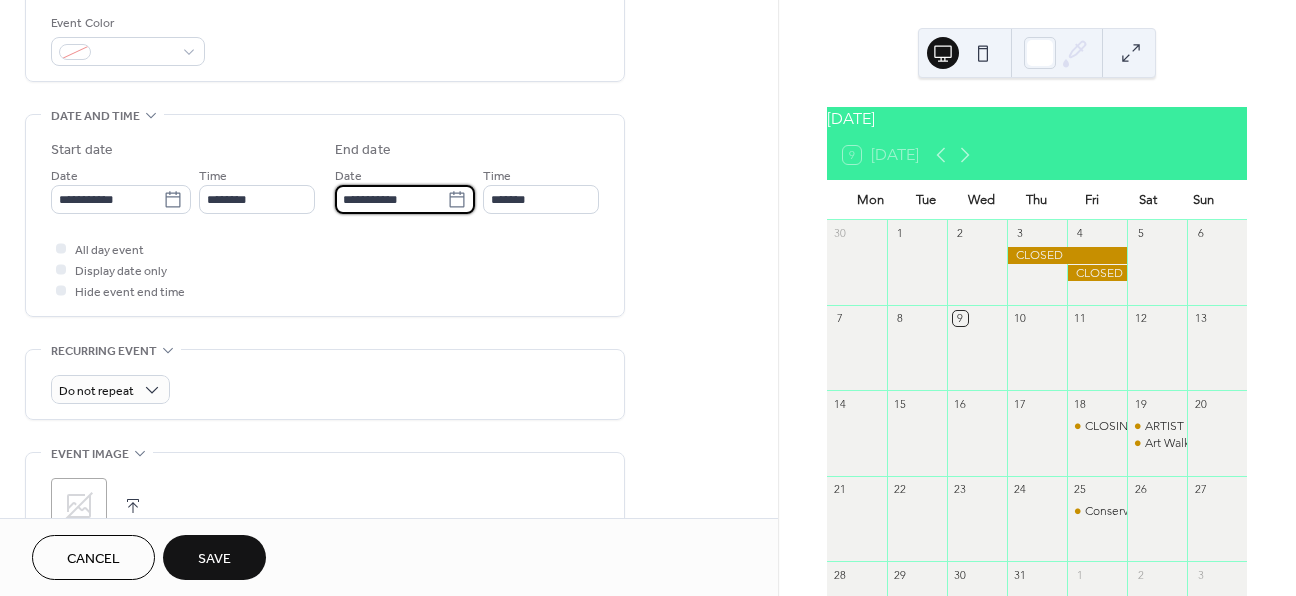 click on "**********" at bounding box center (391, 199) 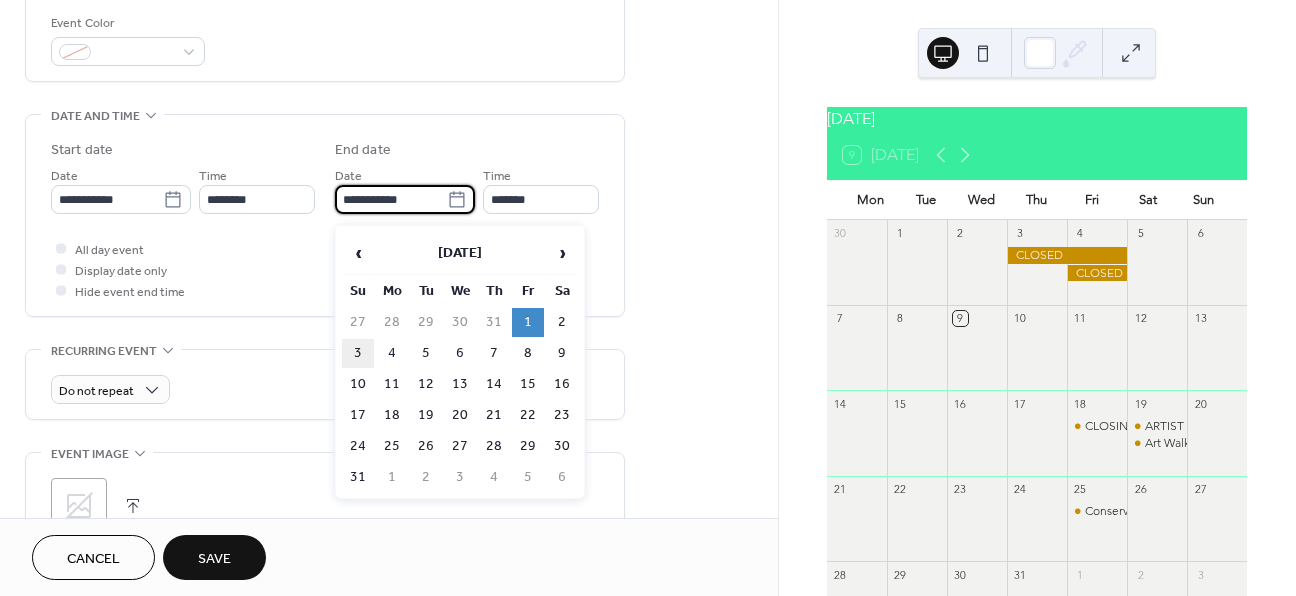 click on "3" at bounding box center [358, 353] 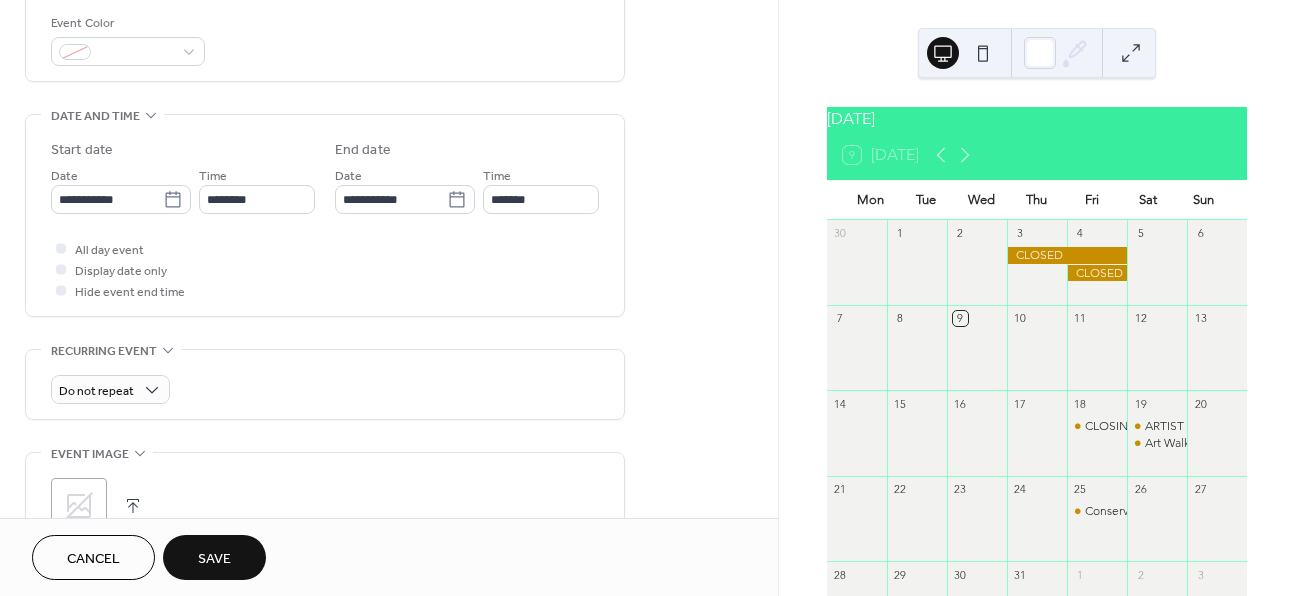 type on "**********" 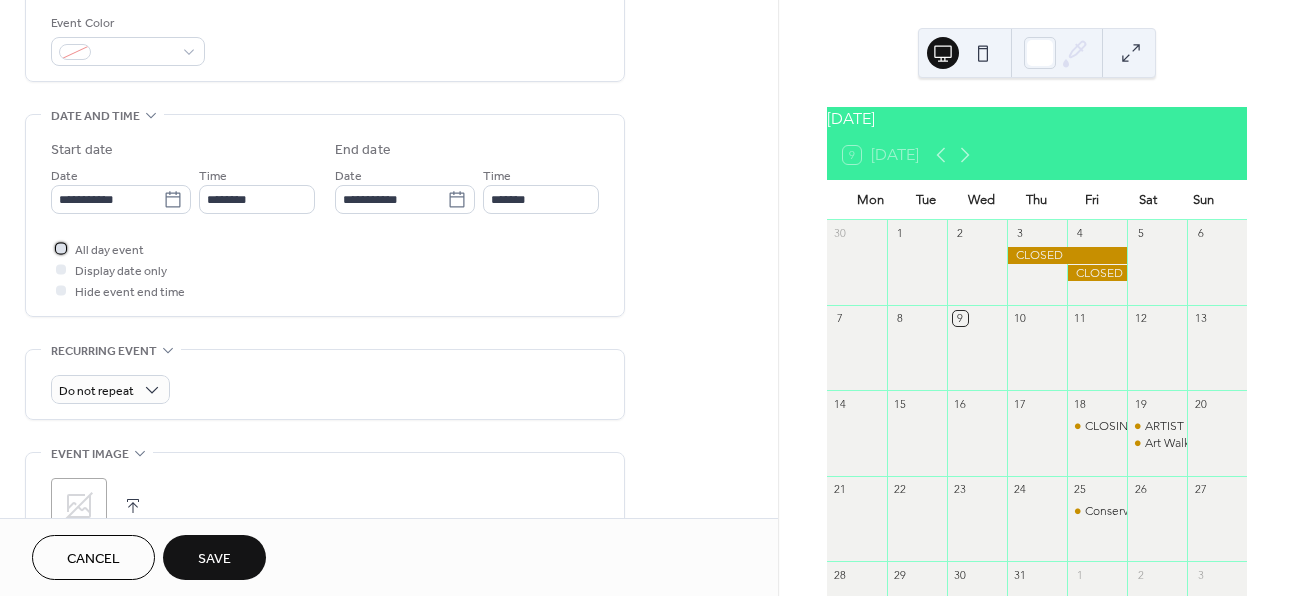 click at bounding box center (61, 248) 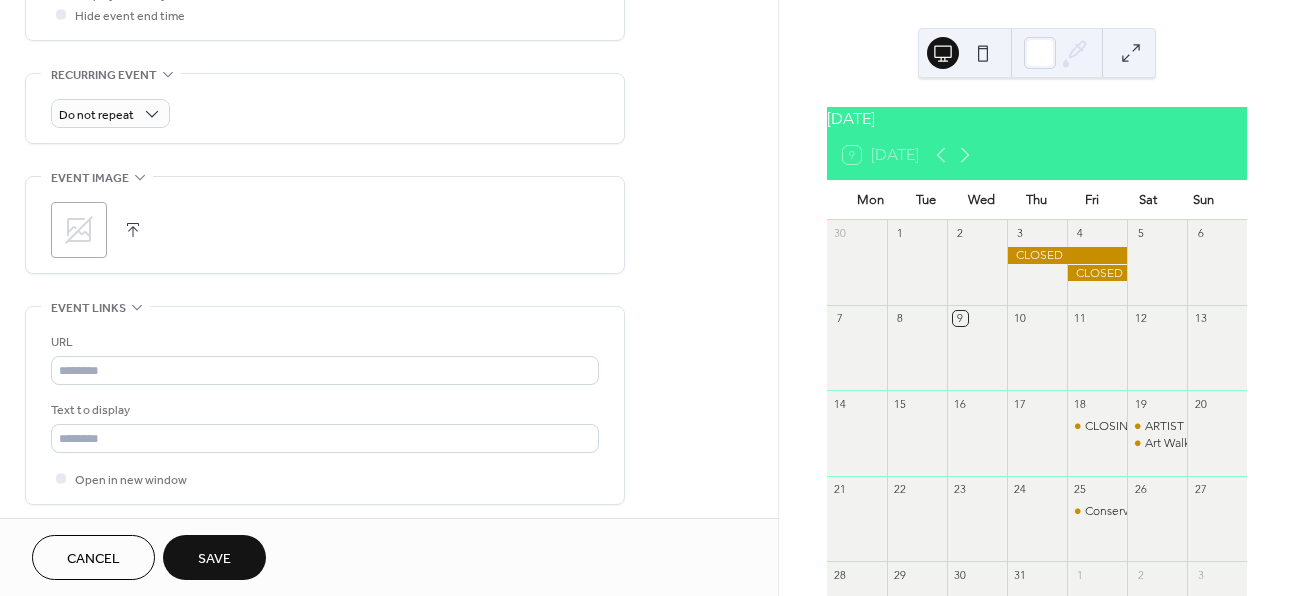 scroll, scrollTop: 869, scrollLeft: 0, axis: vertical 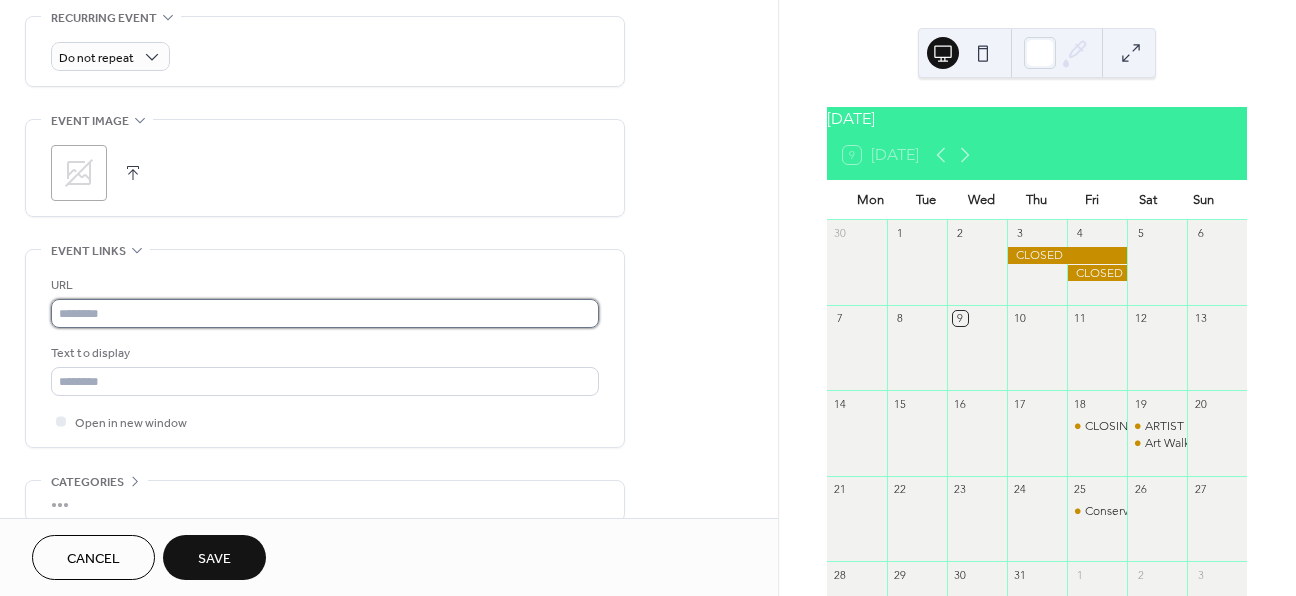 click at bounding box center [325, 313] 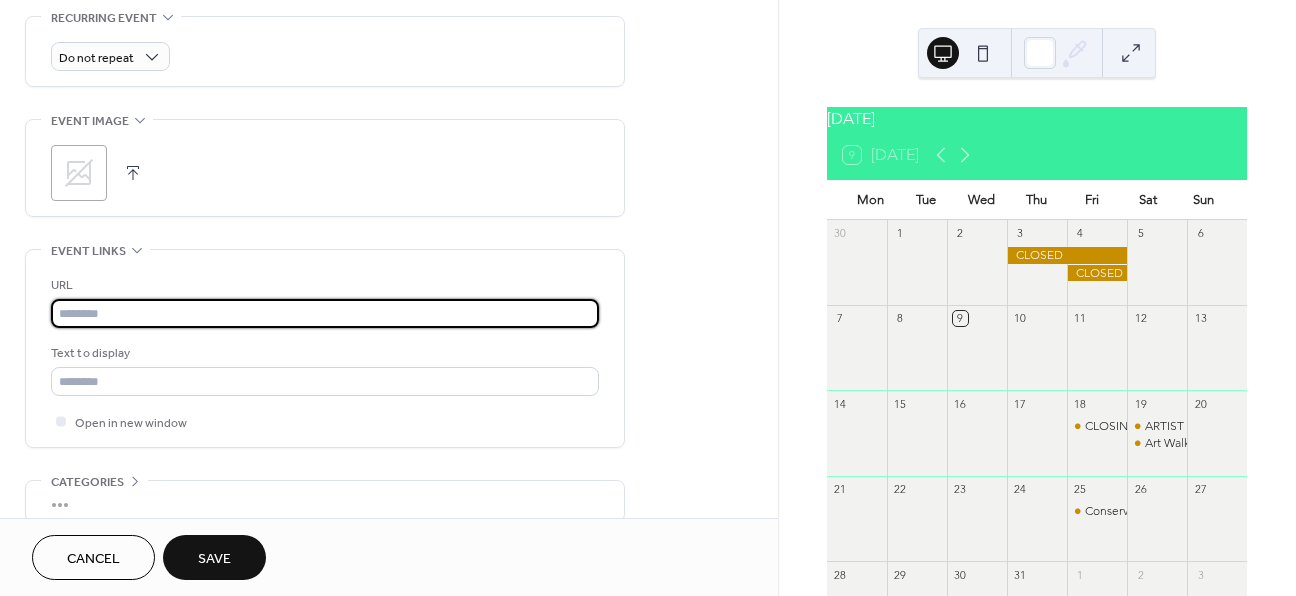 paste on "**********" 